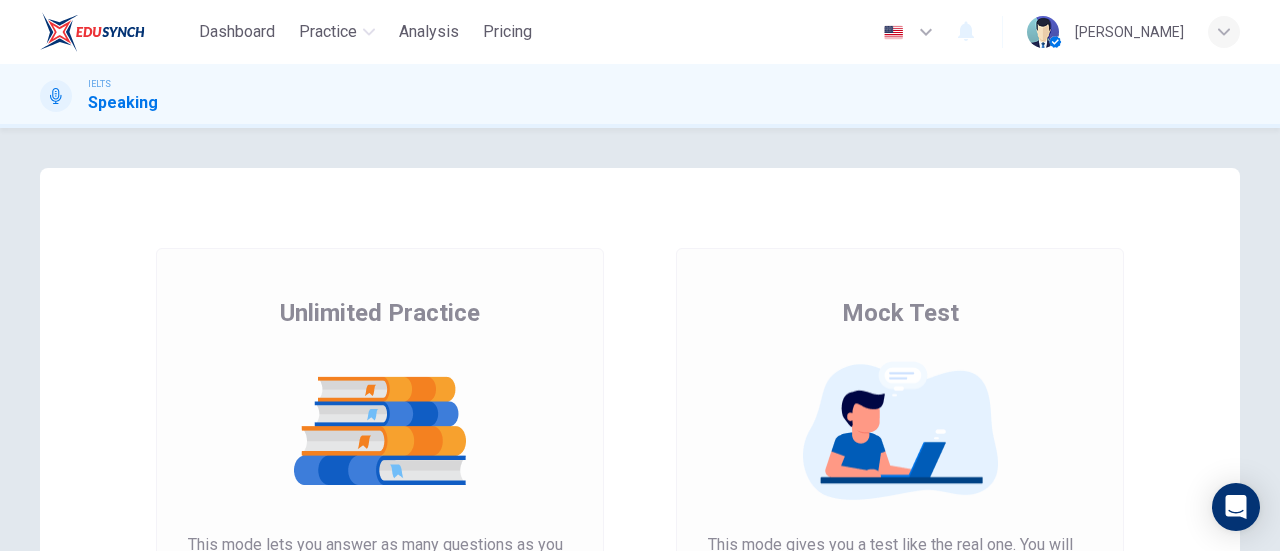 scroll, scrollTop: 0, scrollLeft: 0, axis: both 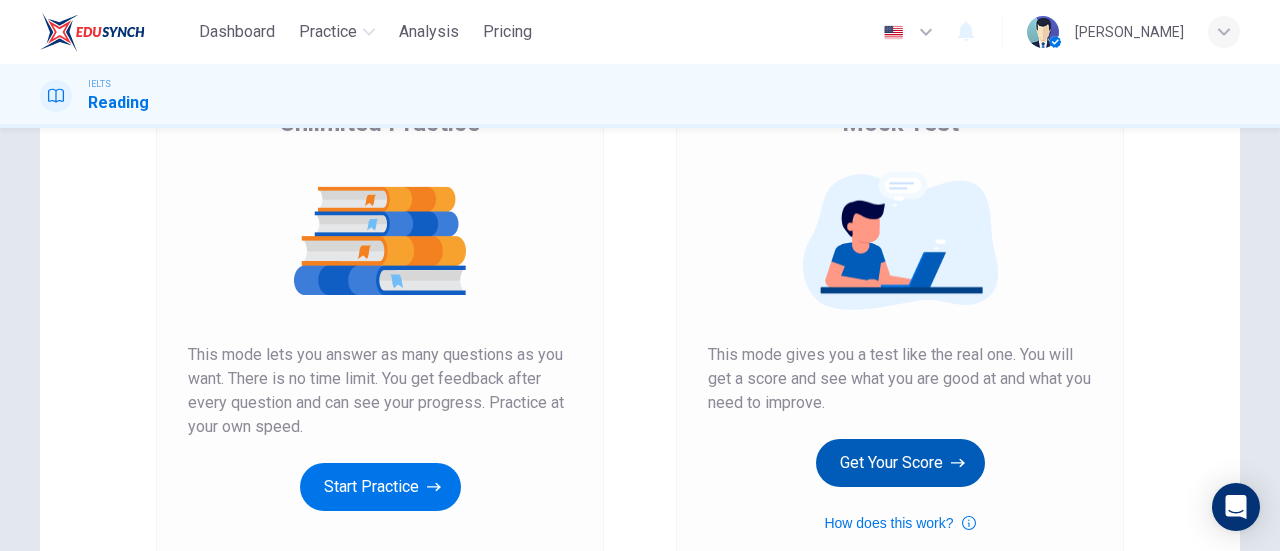 click on "Get Your Score" at bounding box center [900, 463] 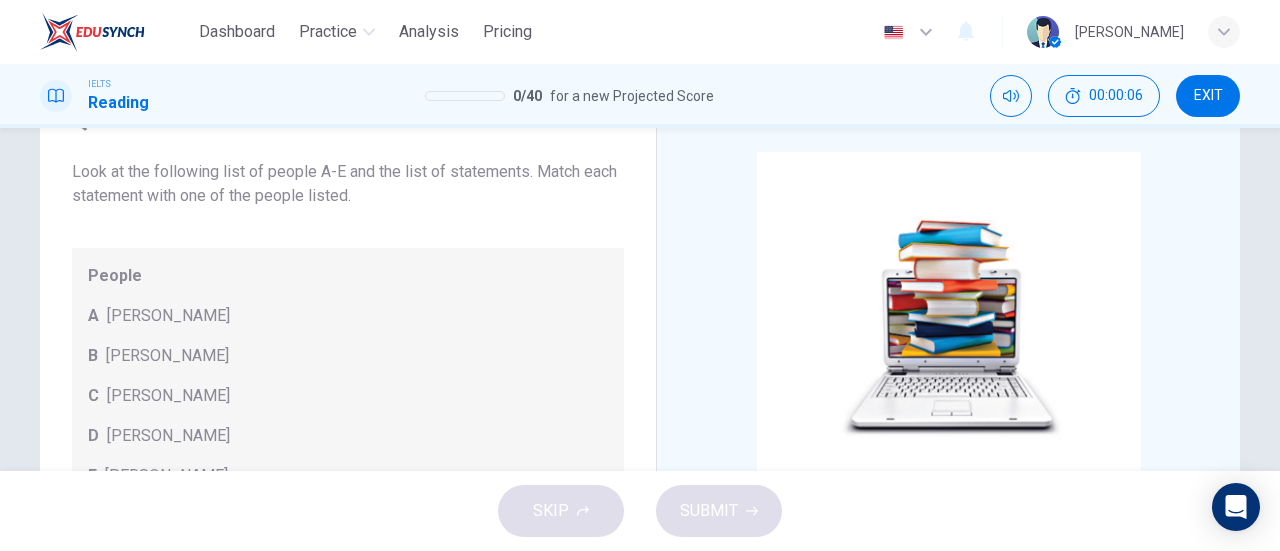 scroll, scrollTop: 95, scrollLeft: 0, axis: vertical 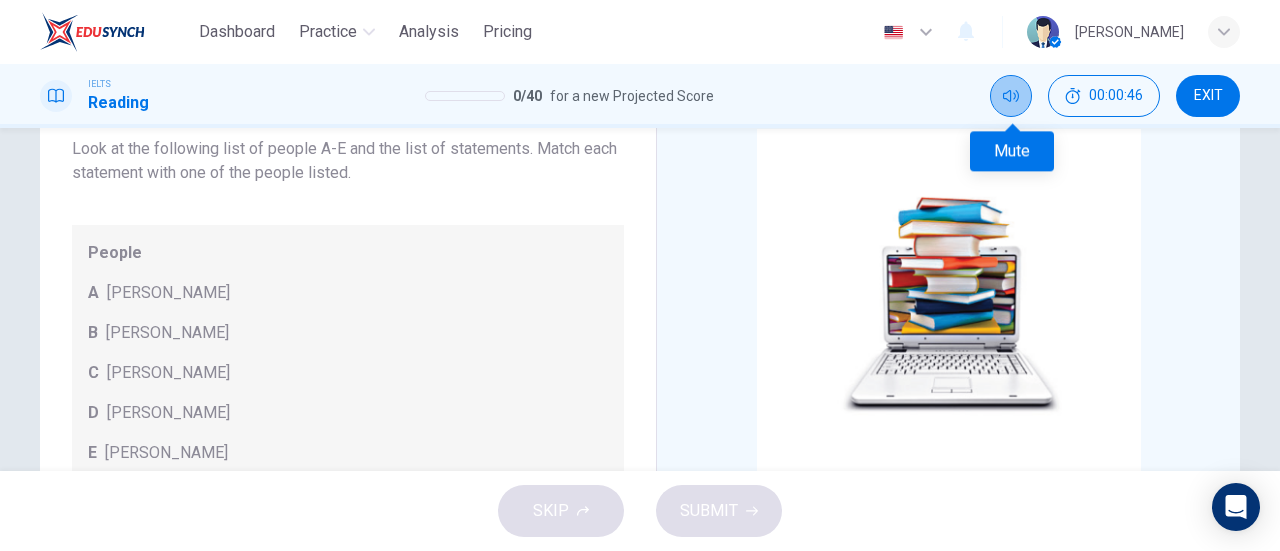click 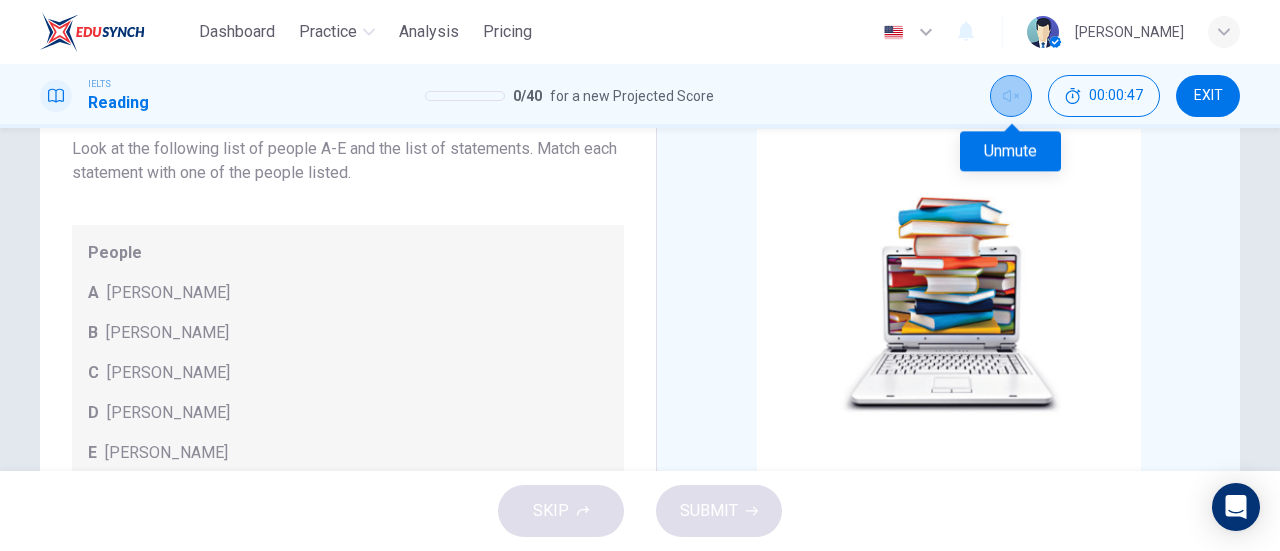 click 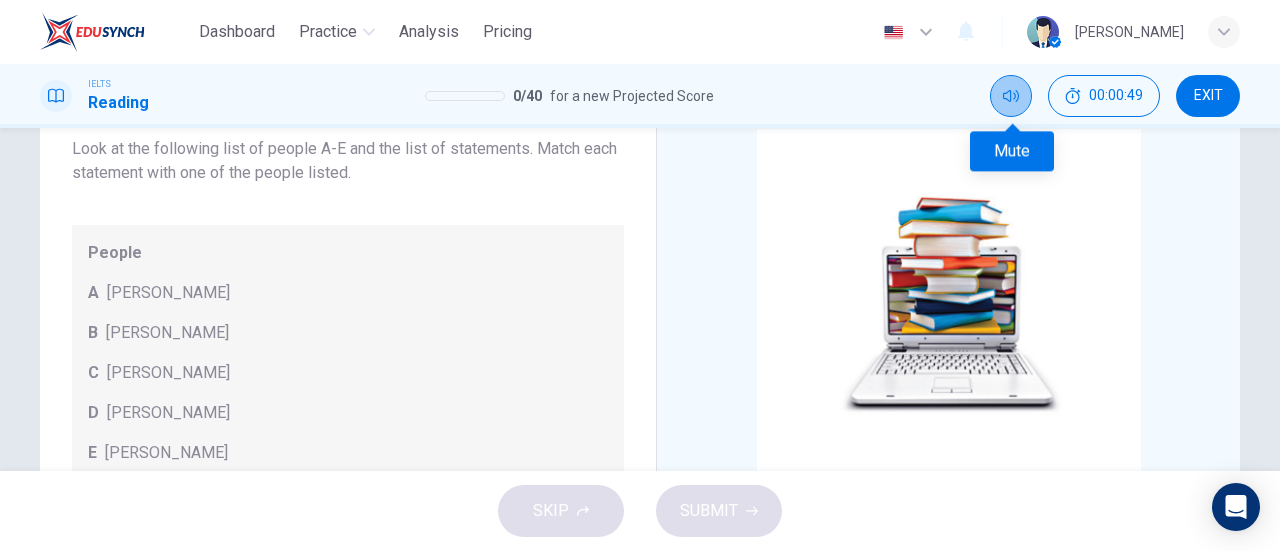 click 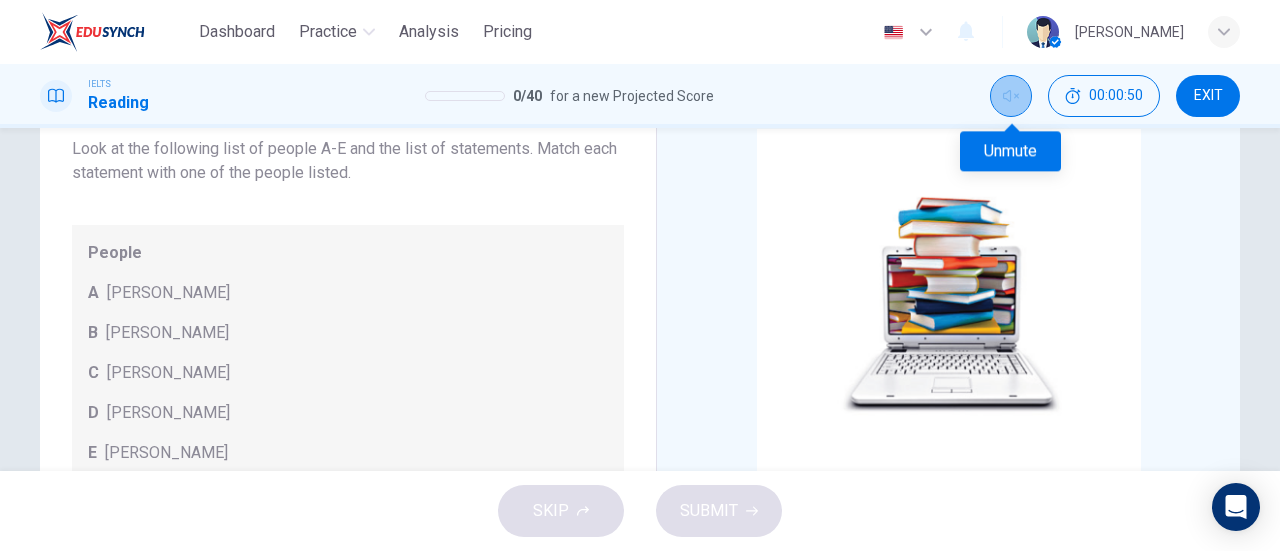 click 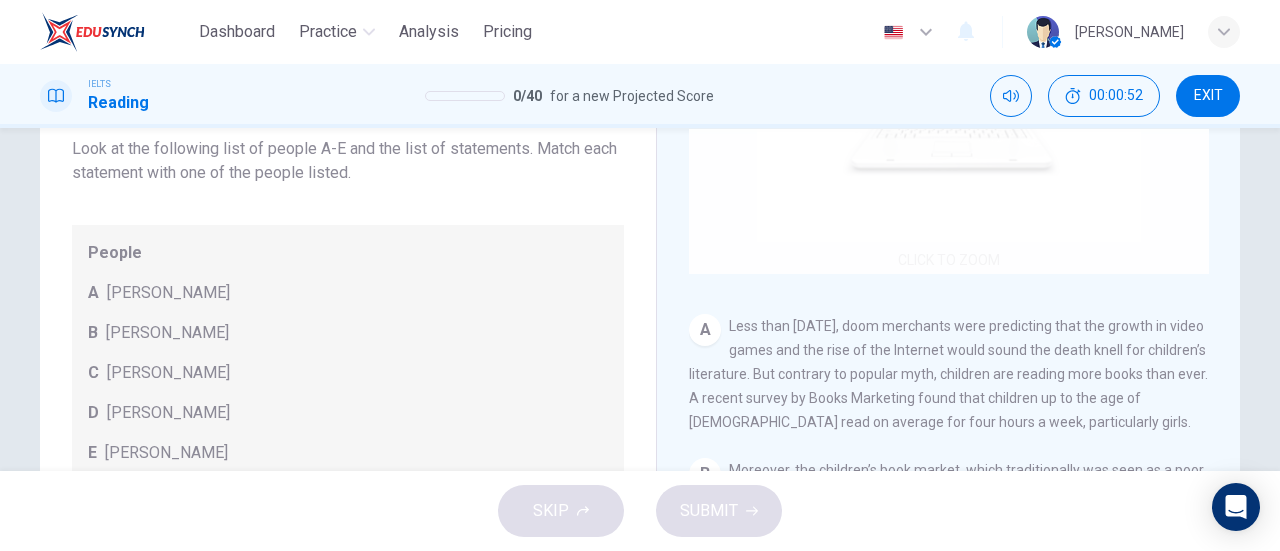 scroll, scrollTop: 235, scrollLeft: 0, axis: vertical 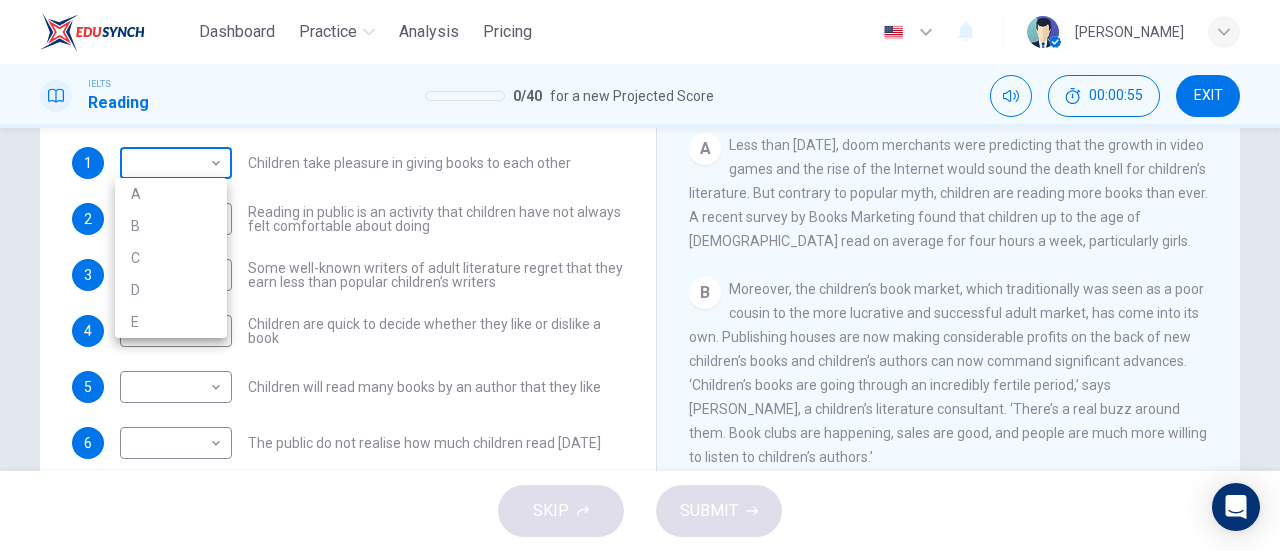 click on "Dashboard Practice Analysis Pricing English en ​ Parditha Eka Putri IELTS Reading 0 / 40 for a new Projected Score 00:00:55 EXIT Questions 1 - 7 Look at the following list of people A-E and the list of statements. Match each statement with one of the people listed. People A Wendy Cooling B David Almond C Julia Eccleshare D Jacqueline Wilson E Anne Fine 1 ​ ​ Children take pleasure in giving books to each other 2 ​ ​ Reading in public is an activity that children have not always felt comfortable about doing 3 ​ ​ Some well-known writers of adult literature regret that they earn less than popular children’s writers 4 ​ ​ Children are quick to decide whether they like or dislike a book 5 ​ ​ Children will read many books by an author that they like 6 ​ ​ The public do not realise how much children read today 7 ​ ​ We are experiencing a rise in the popularity of children’s literature Twist in the Tale CLICK TO ZOOM Click to Zoom A B C D E F G H I J SKIP SUBMIT
Dashboard" at bounding box center (640, 275) 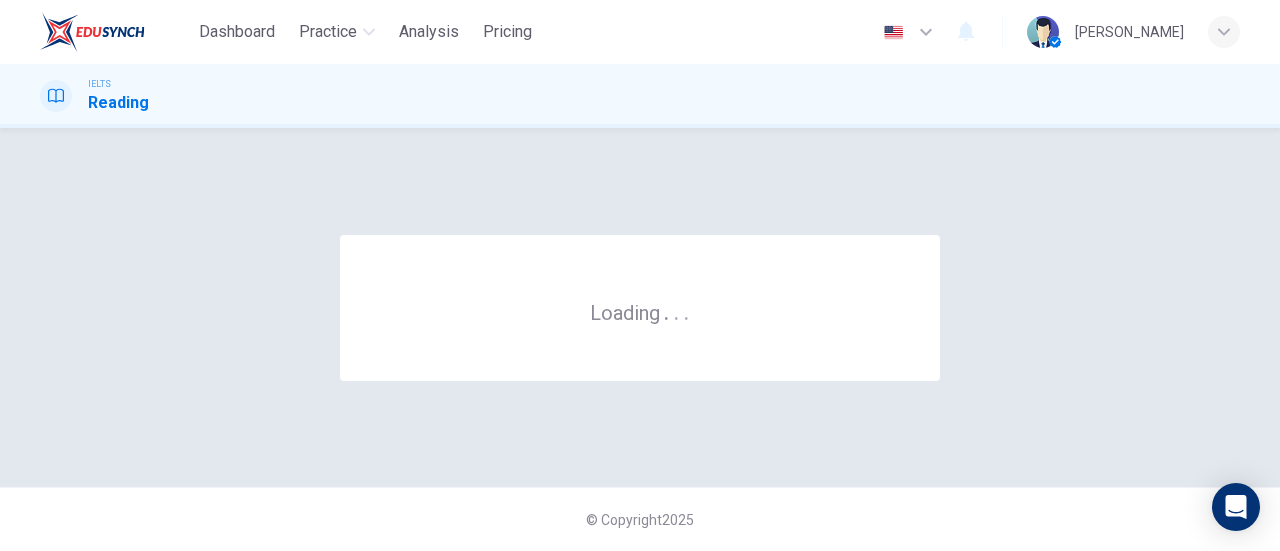 scroll, scrollTop: 0, scrollLeft: 0, axis: both 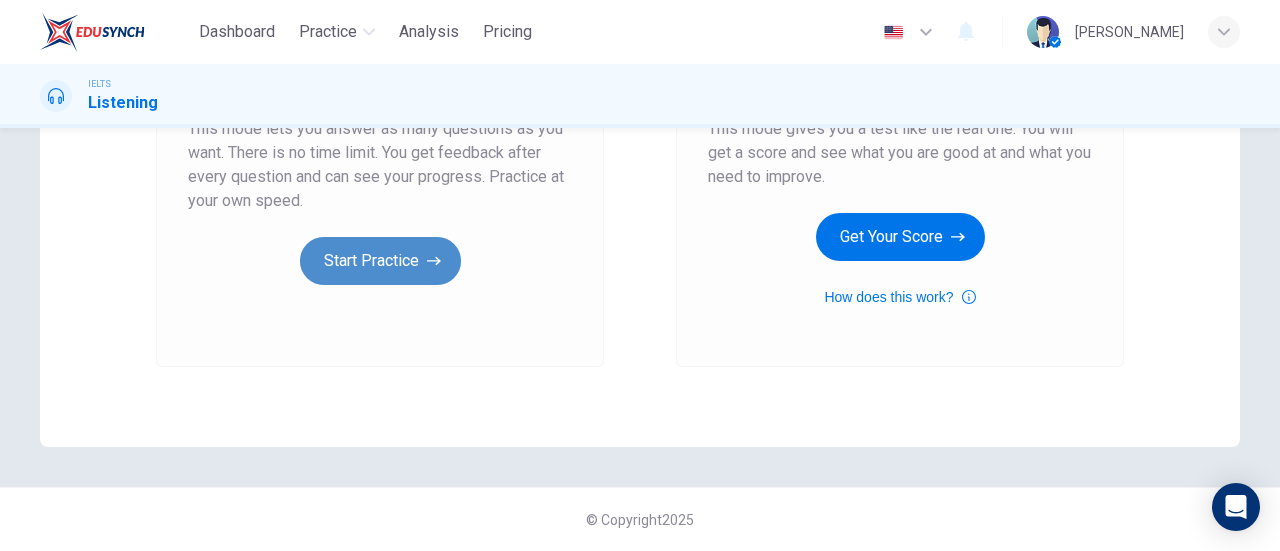 click on "Start Practice" at bounding box center [380, 261] 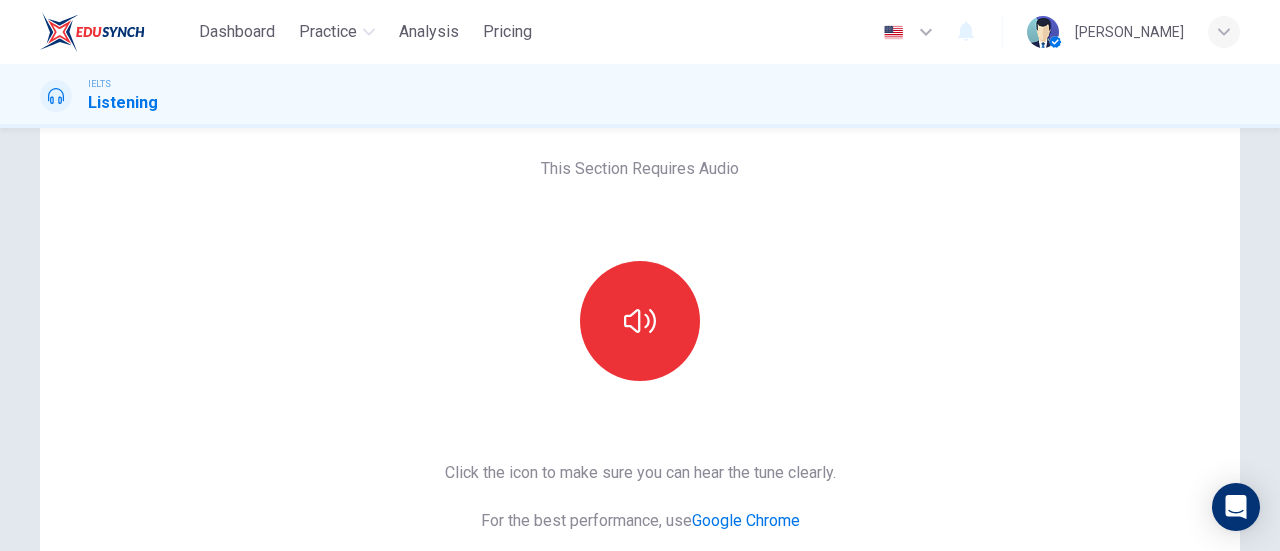 scroll, scrollTop: 58, scrollLeft: 0, axis: vertical 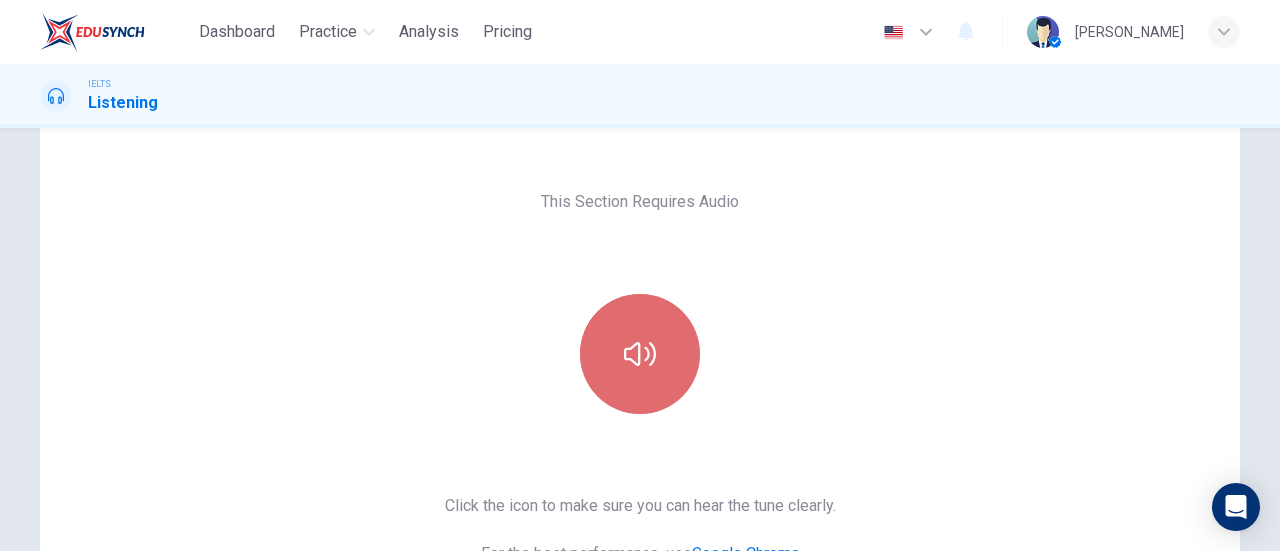 click 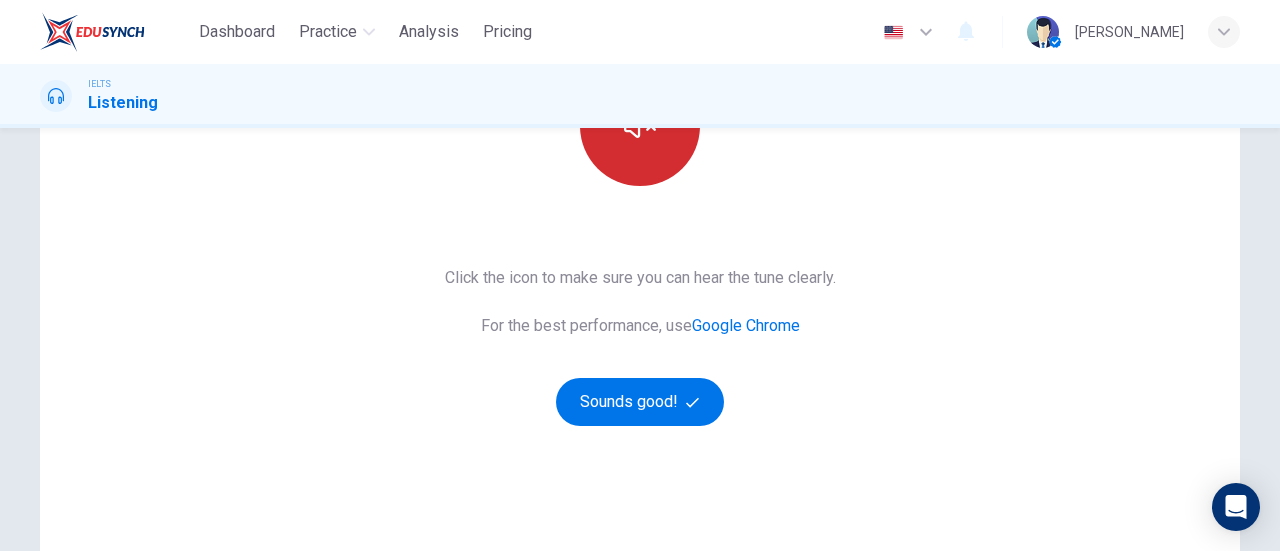 scroll, scrollTop: 330, scrollLeft: 0, axis: vertical 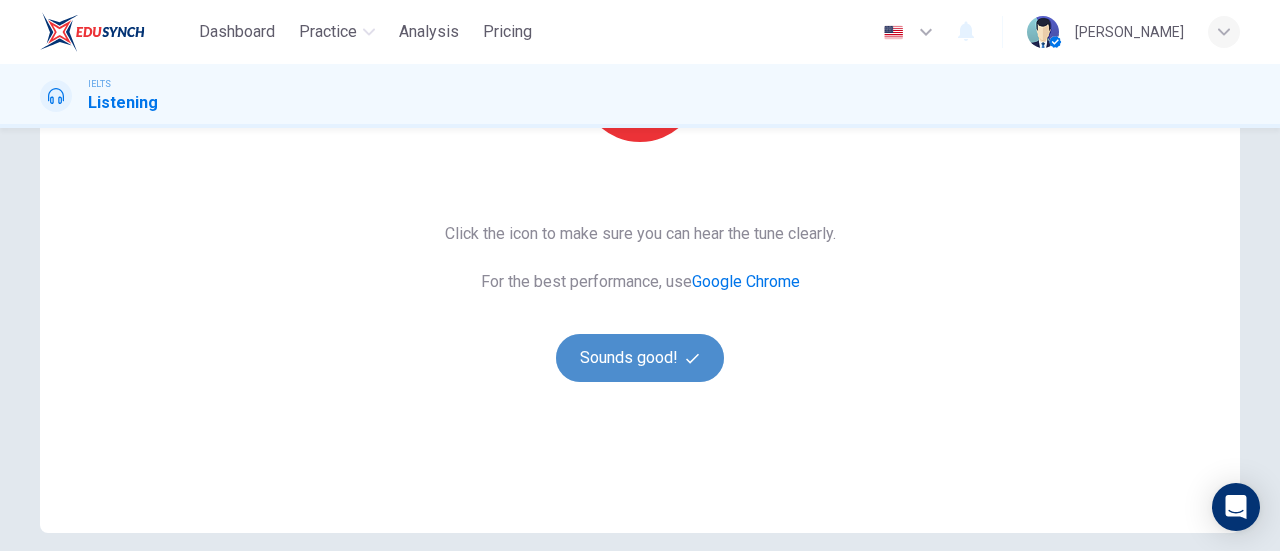 click on "Sounds good!" at bounding box center [640, 358] 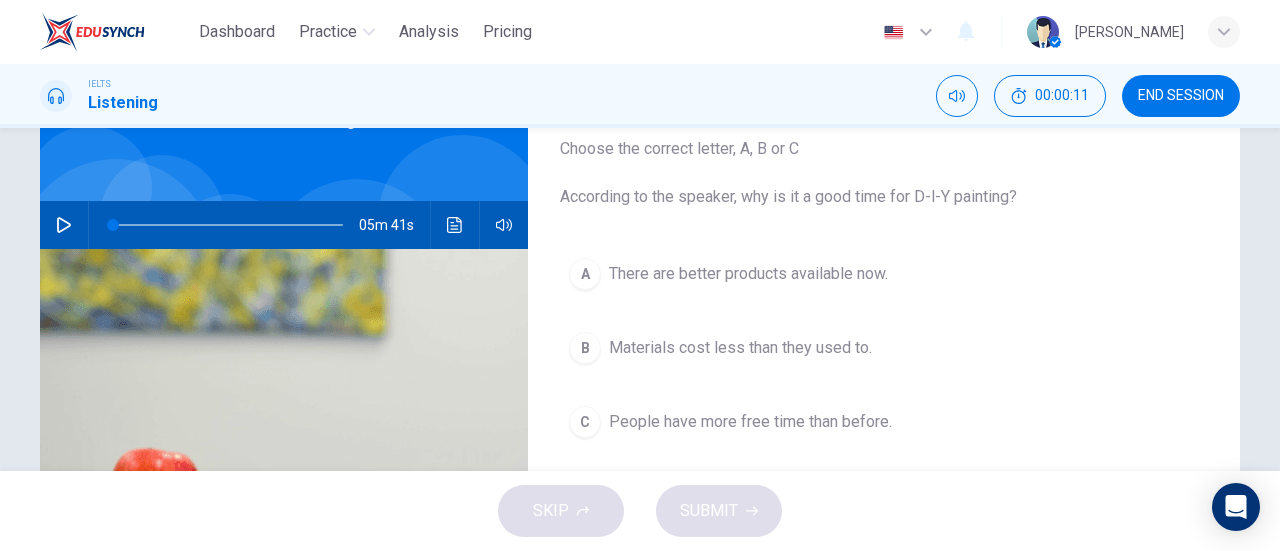 scroll, scrollTop: 126, scrollLeft: 0, axis: vertical 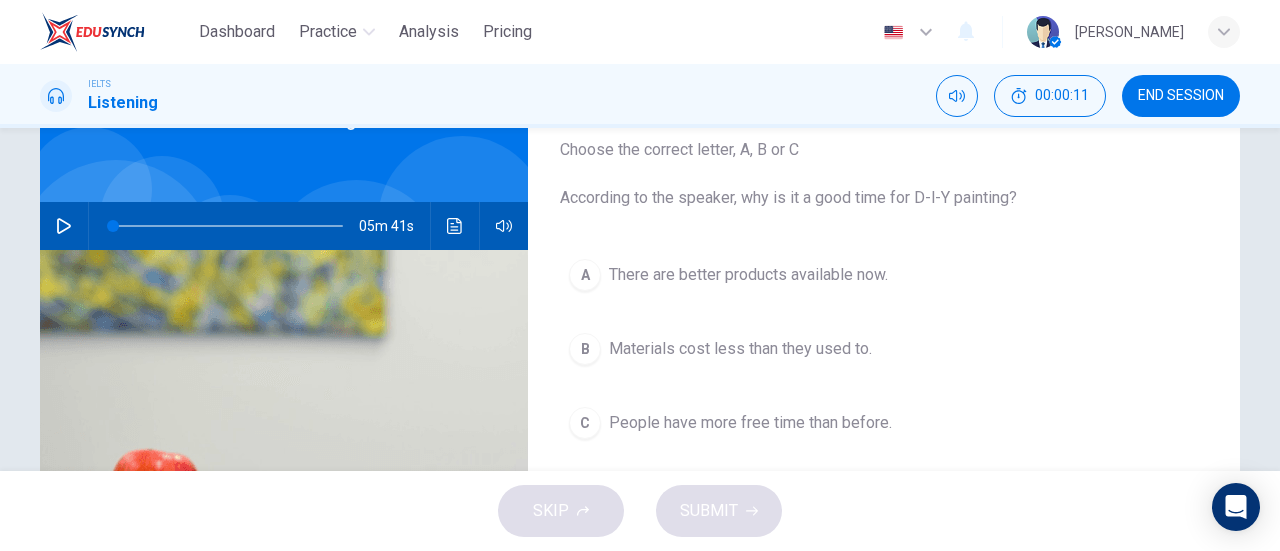 click on "A" at bounding box center (585, 275) 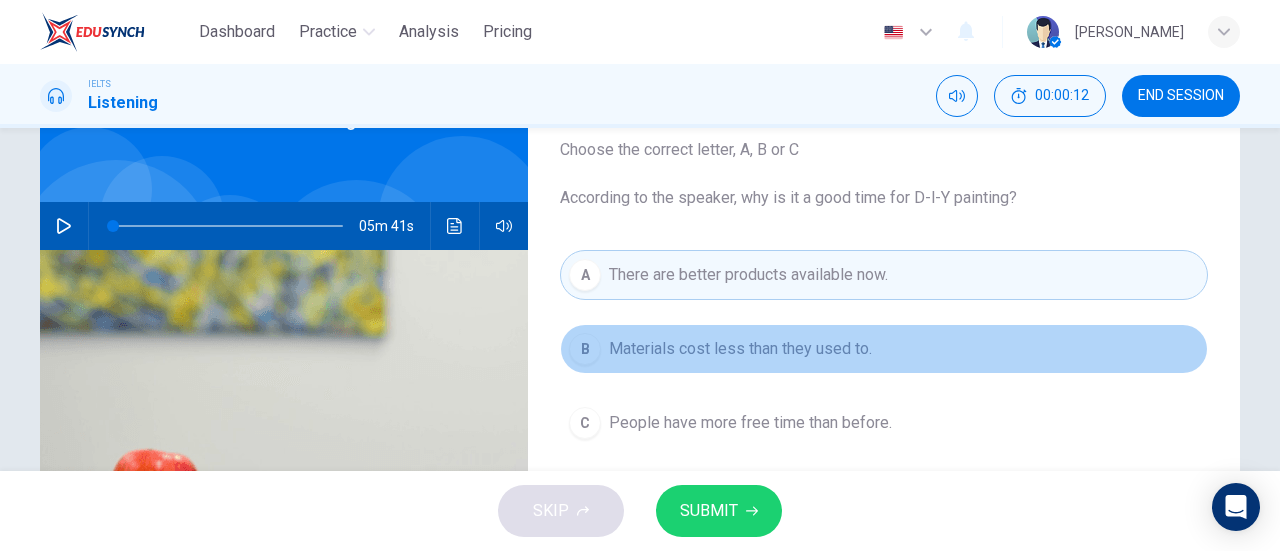 click on "B Materials cost less than they used to." at bounding box center [884, 349] 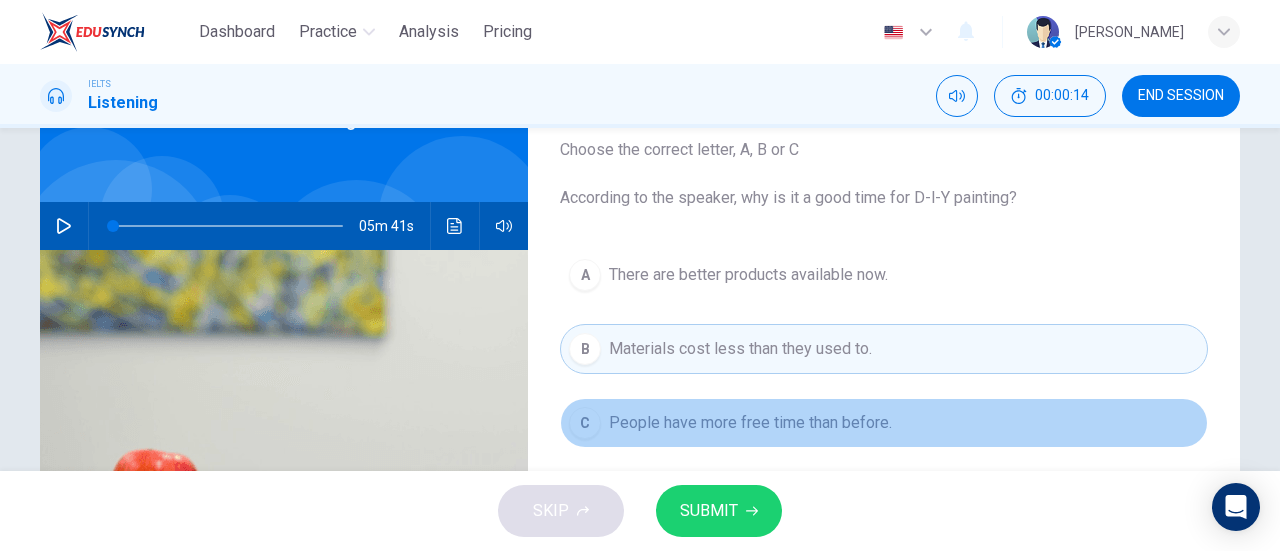 click on "People have more free time than before." at bounding box center (750, 423) 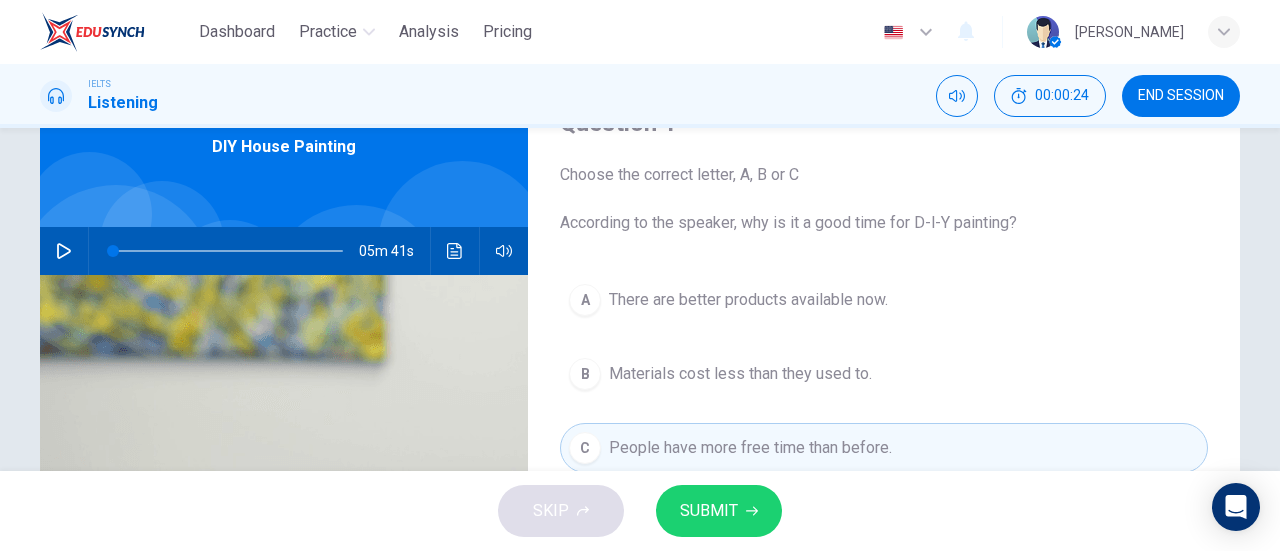 scroll, scrollTop: 0, scrollLeft: 0, axis: both 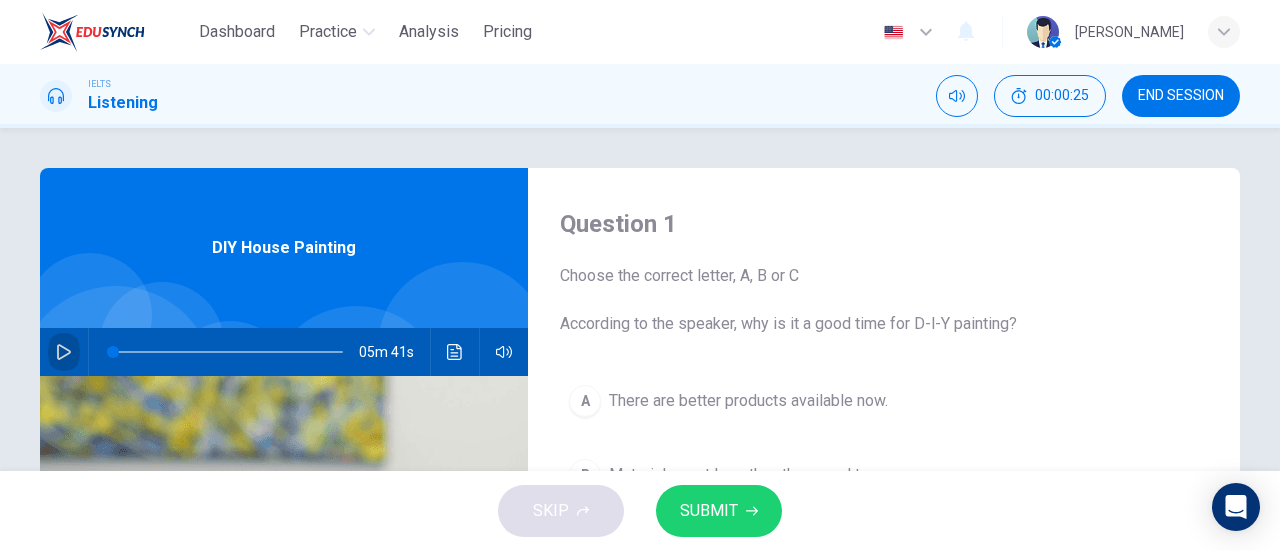 click at bounding box center [64, 352] 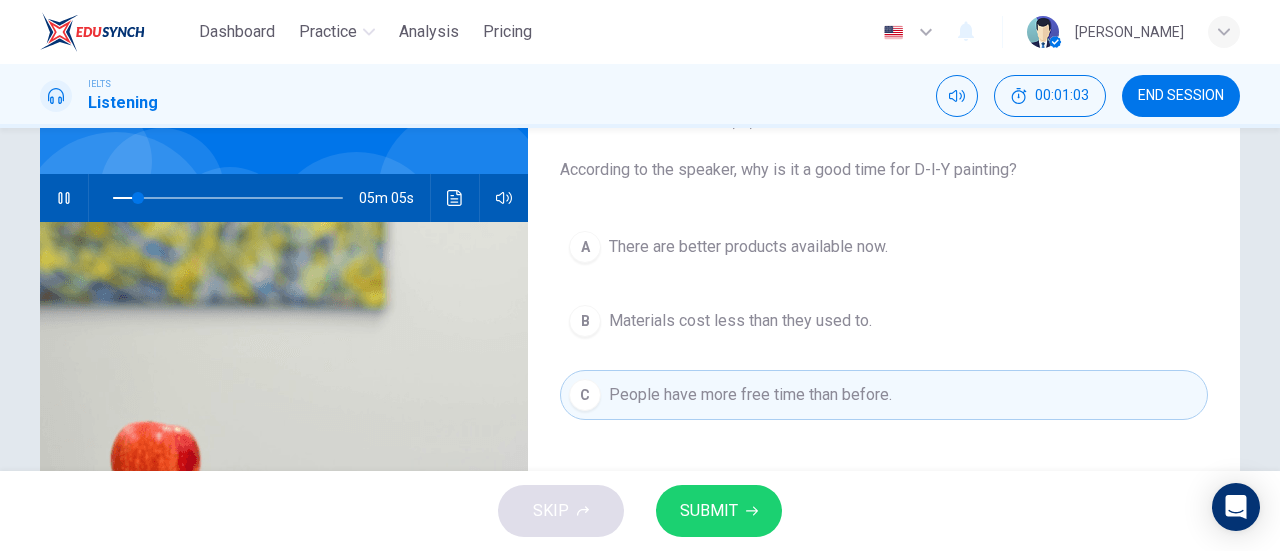 scroll, scrollTop: 161, scrollLeft: 0, axis: vertical 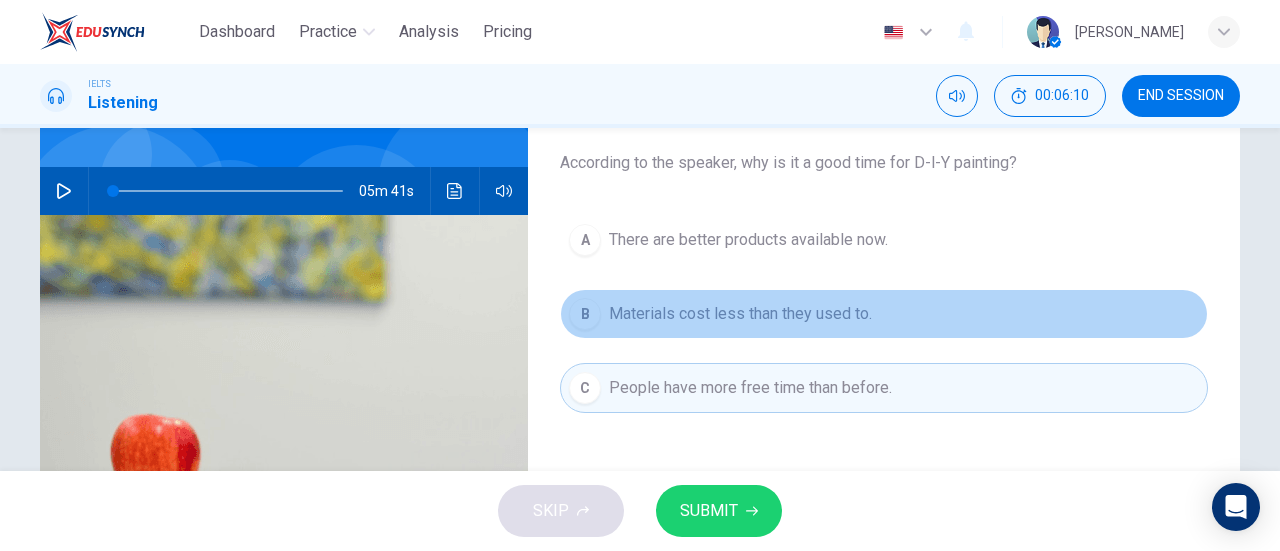 click on "B Materials cost less than they used to." at bounding box center [884, 314] 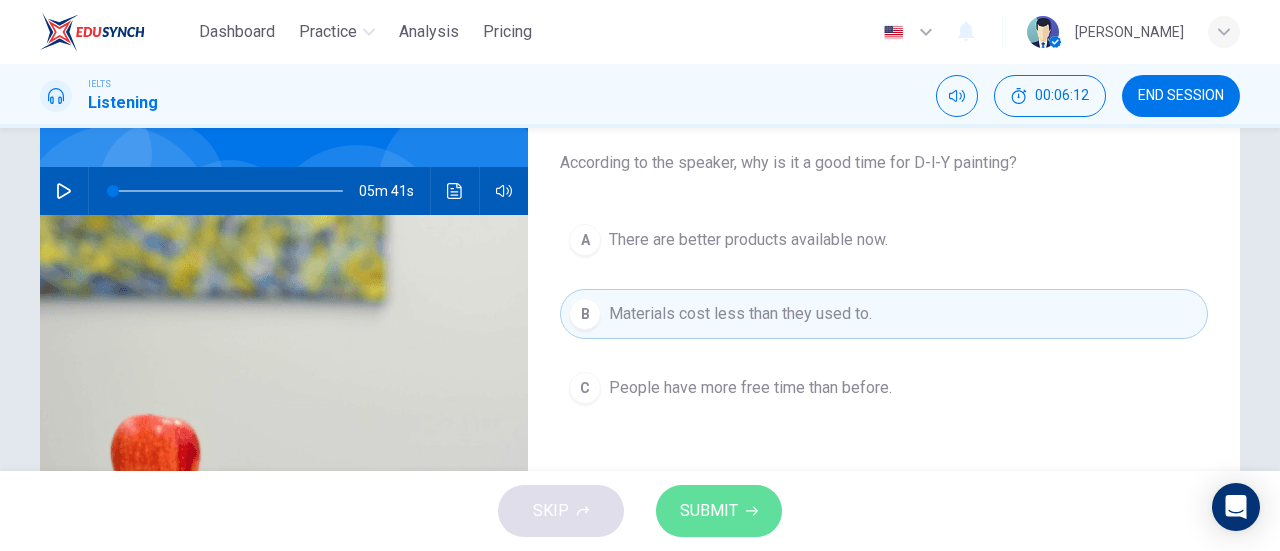 click on "SUBMIT" at bounding box center [719, 511] 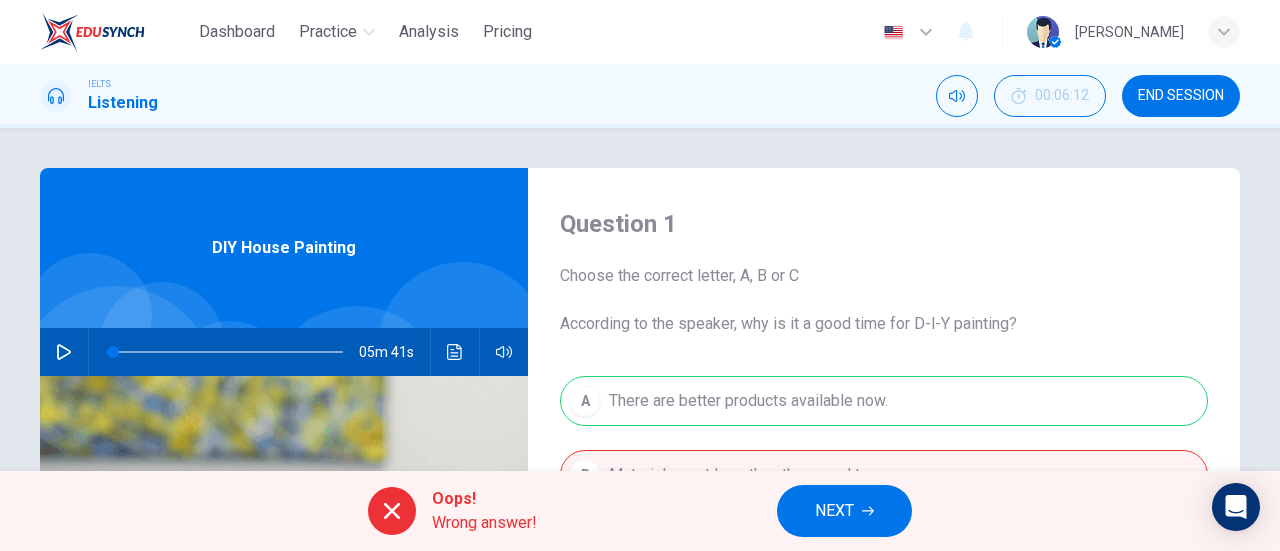 scroll, scrollTop: 22, scrollLeft: 0, axis: vertical 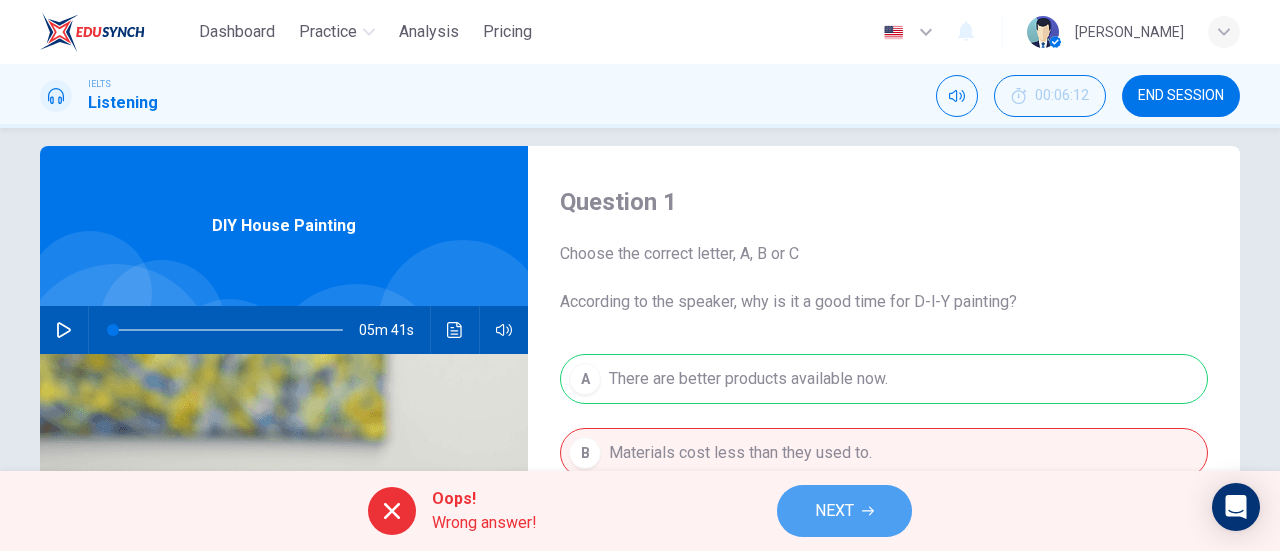click on "NEXT" at bounding box center (834, 511) 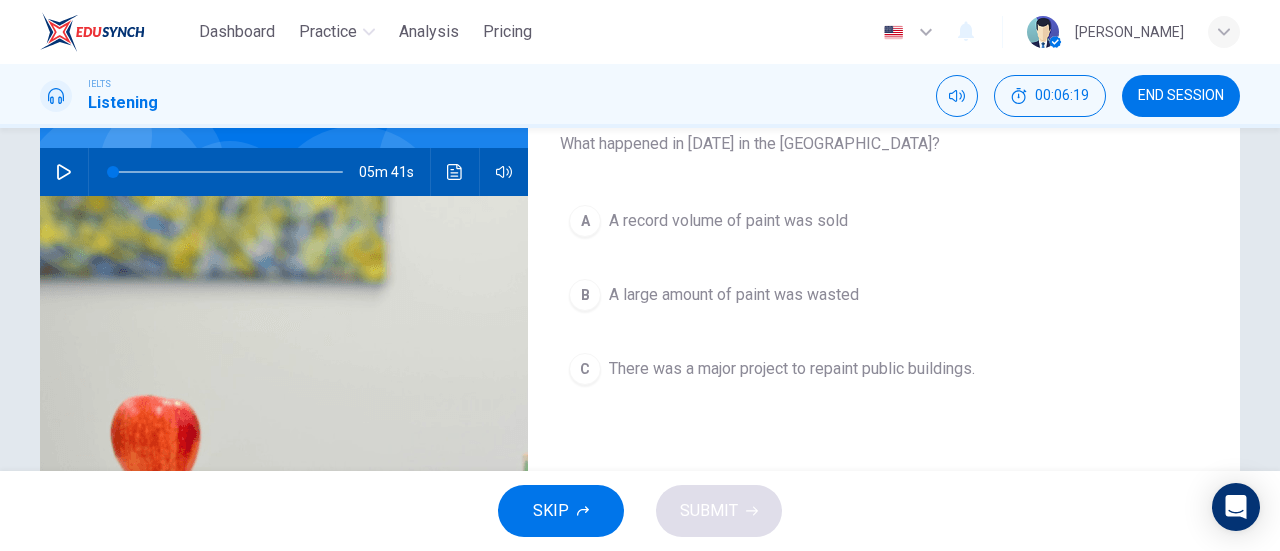 scroll, scrollTop: 154, scrollLeft: 0, axis: vertical 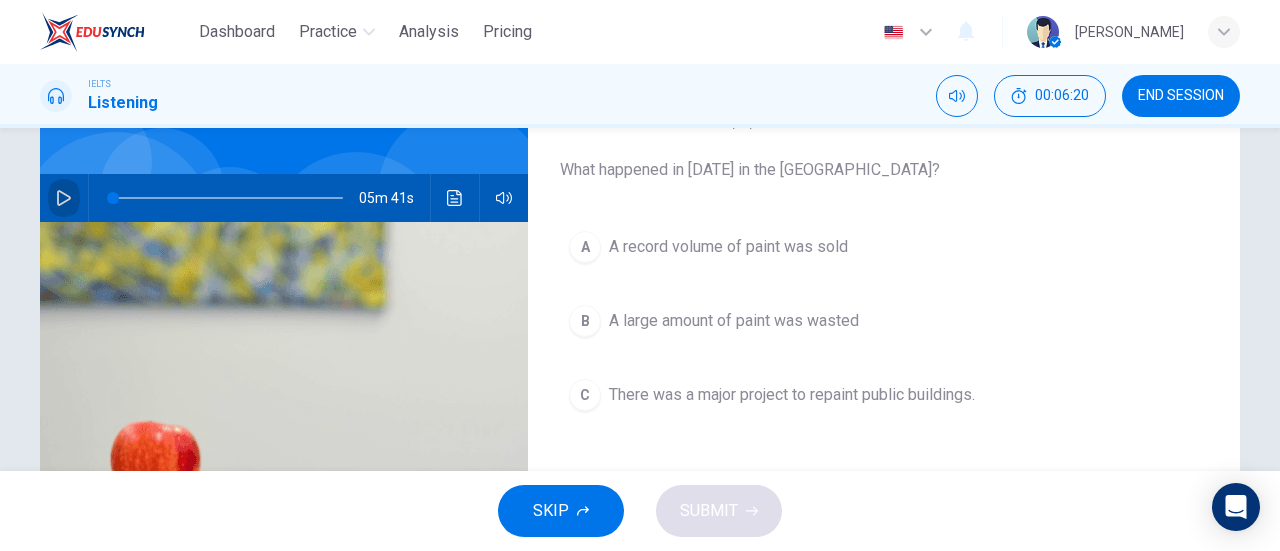 click at bounding box center [64, 198] 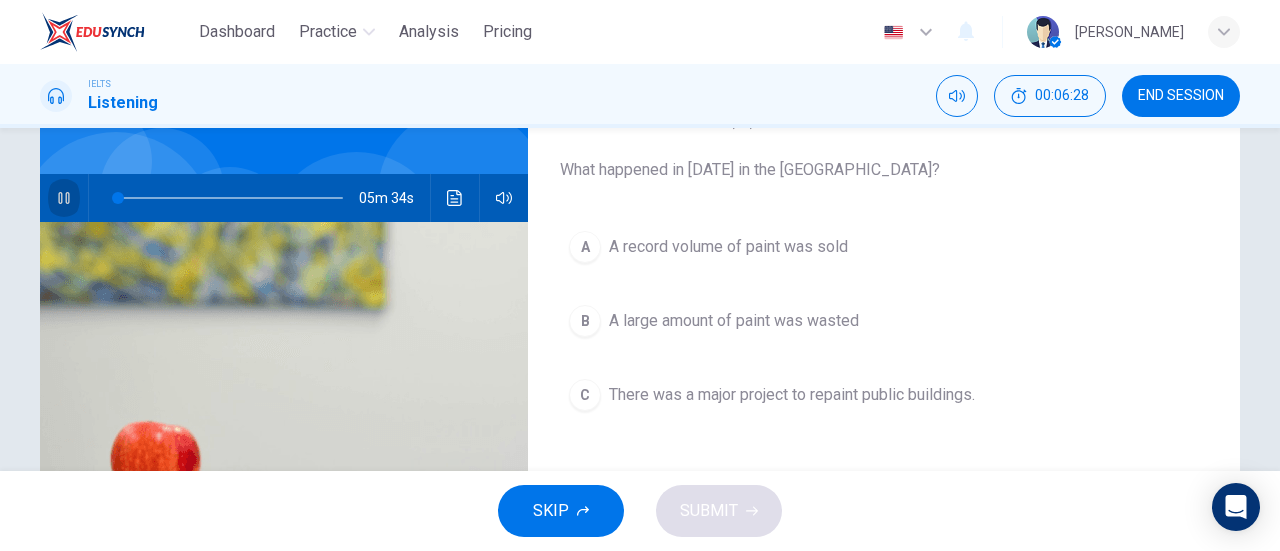 click 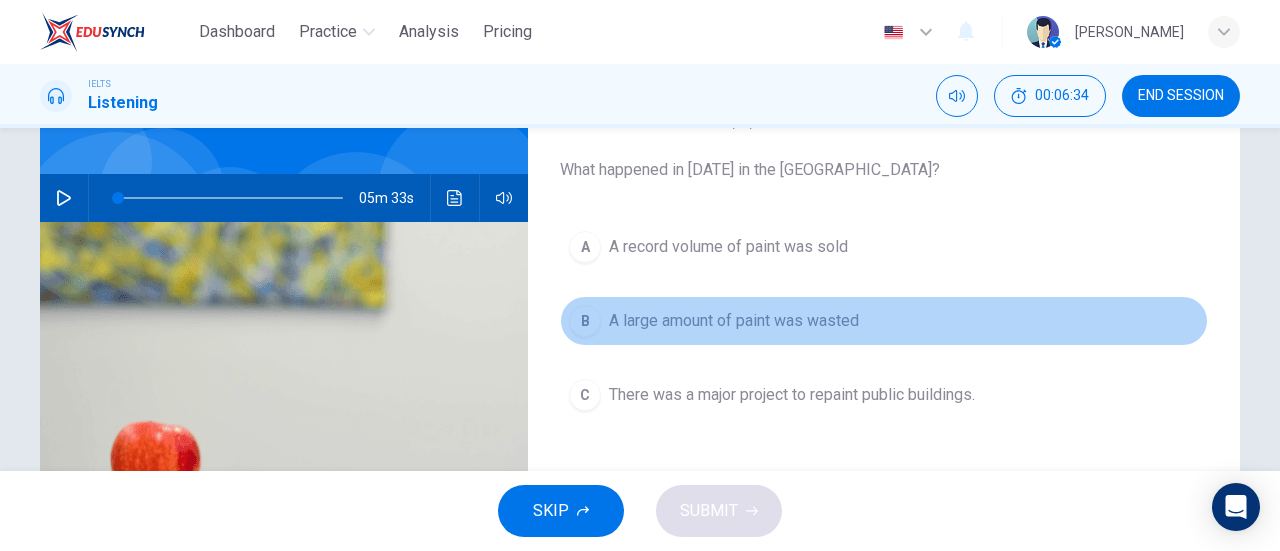 click on "A large amount of paint was wasted" at bounding box center (734, 321) 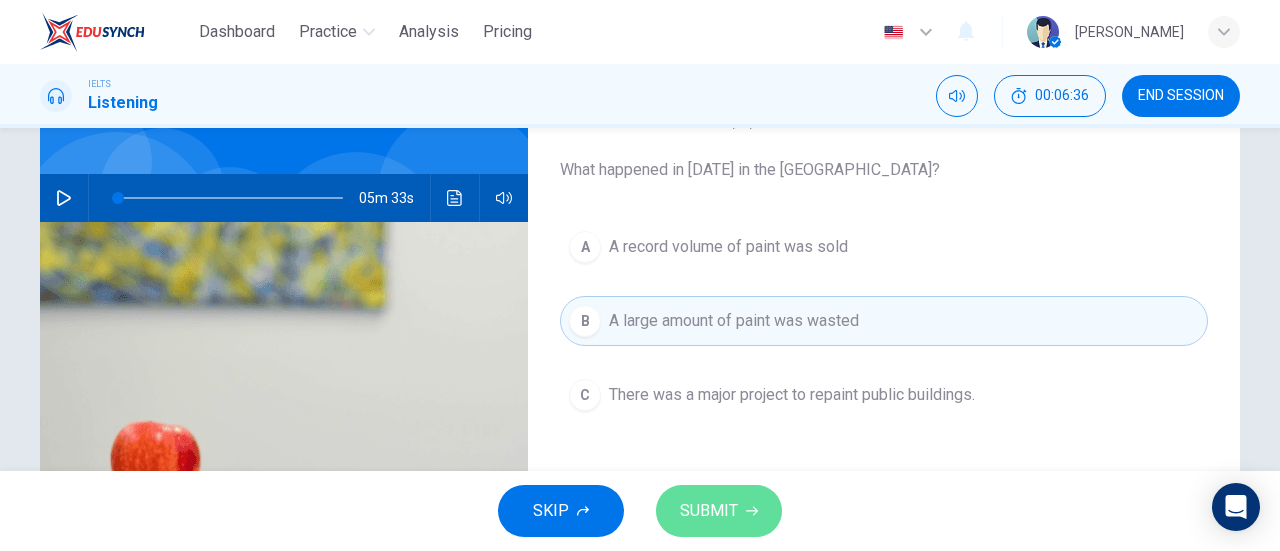 click on "SUBMIT" at bounding box center [719, 511] 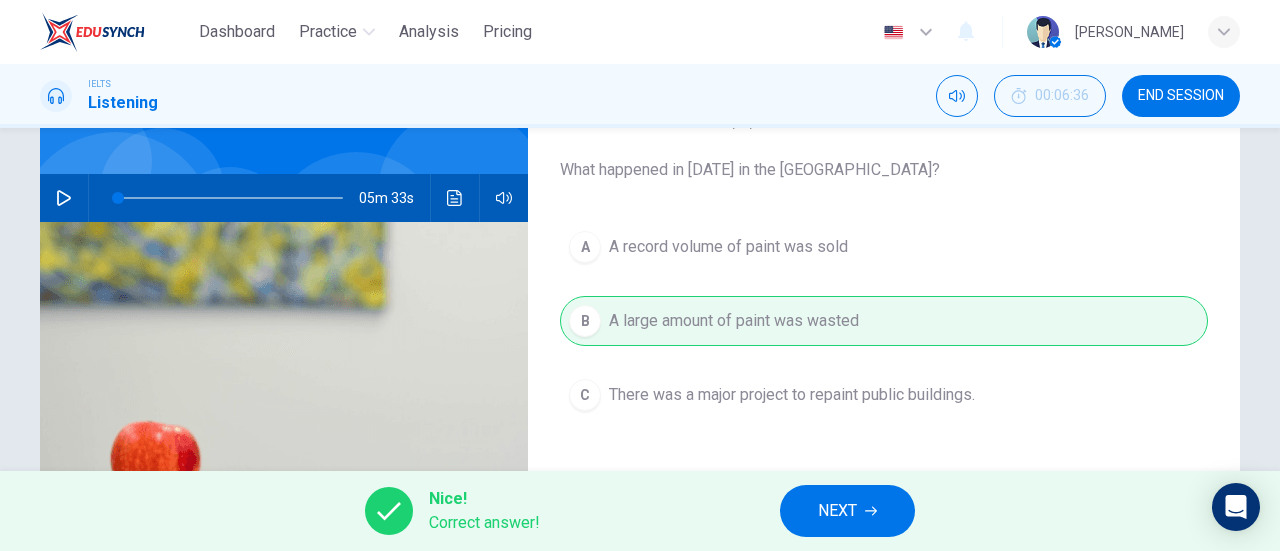 click on "NEXT" at bounding box center (837, 511) 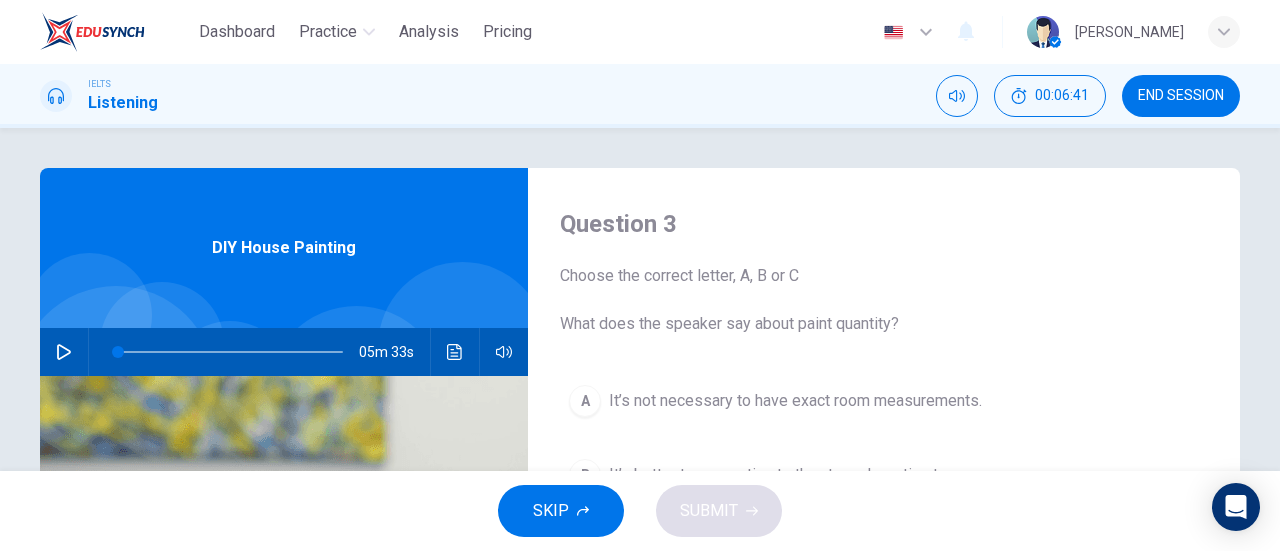scroll, scrollTop: 43, scrollLeft: 0, axis: vertical 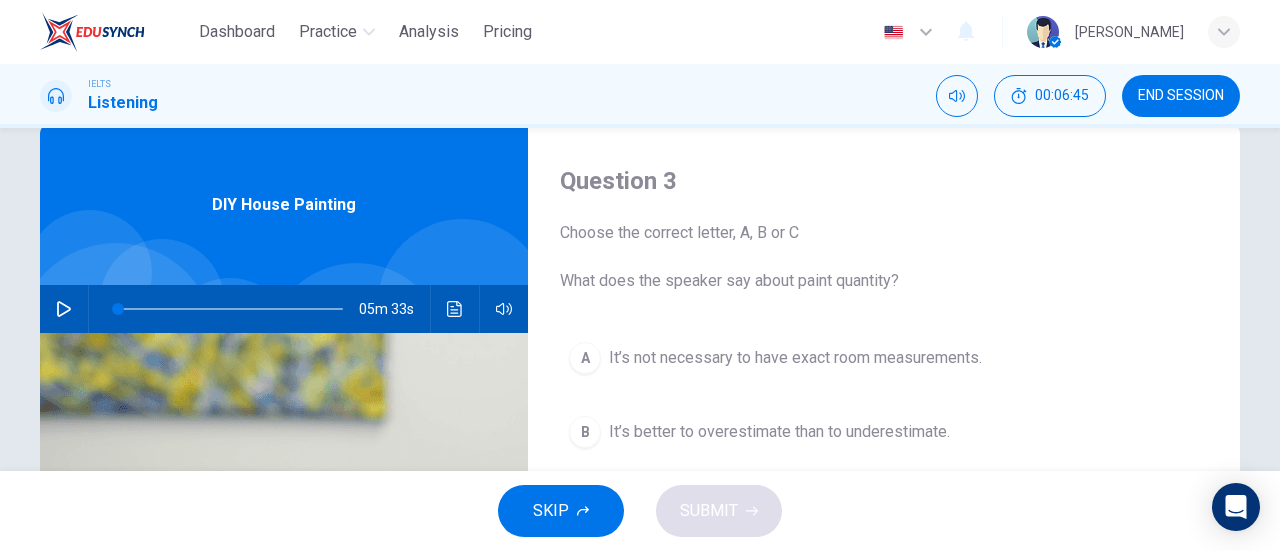 click on "Choose the correct letter, A, B or C What does the speaker say about paint quantity?" at bounding box center (884, 257) 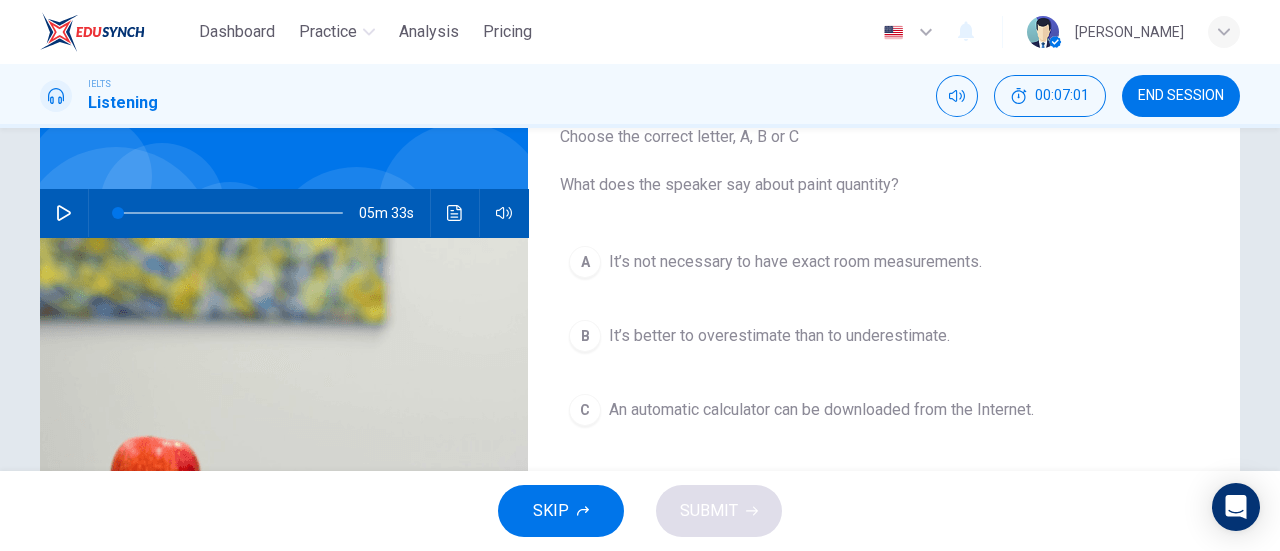 scroll, scrollTop: 141, scrollLeft: 0, axis: vertical 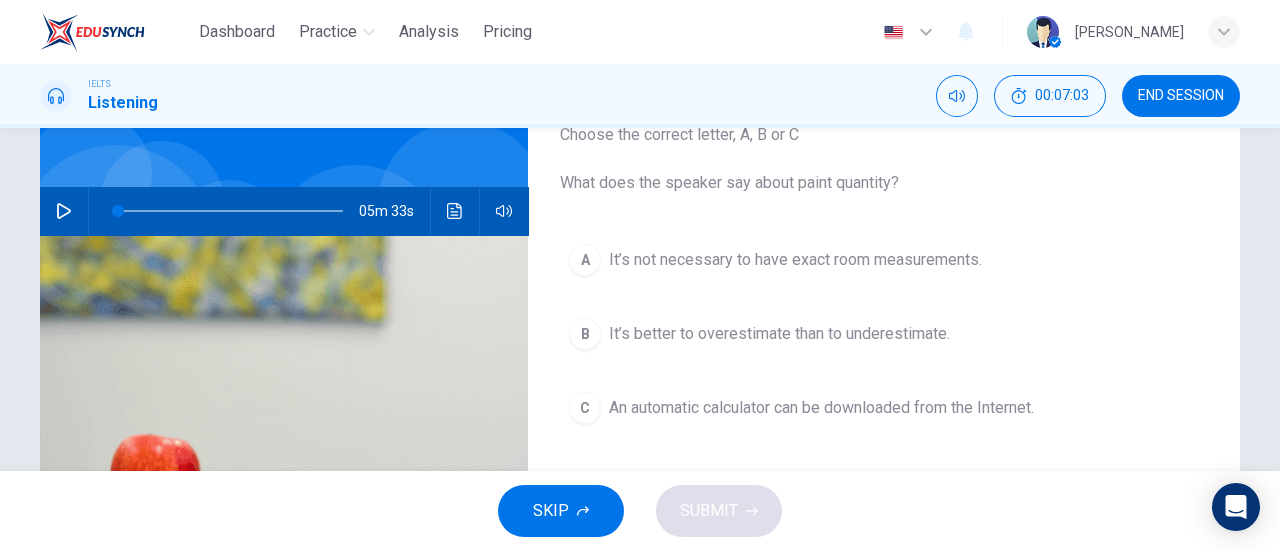 click on "An automatic calculator can be downloaded from the Internet." at bounding box center [821, 408] 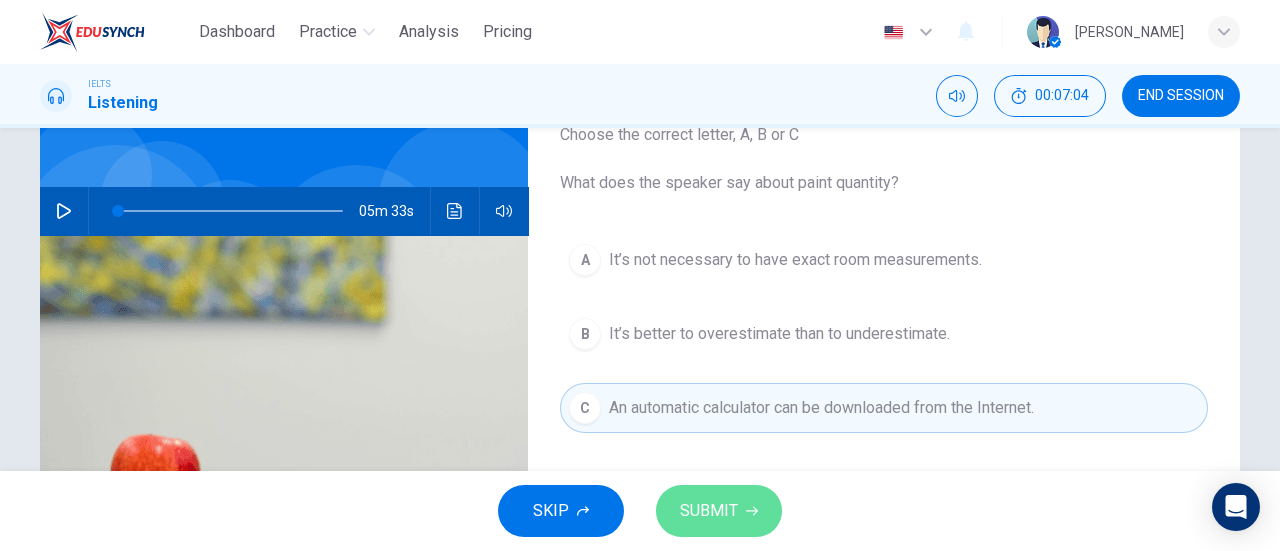 click on "SUBMIT" at bounding box center (719, 511) 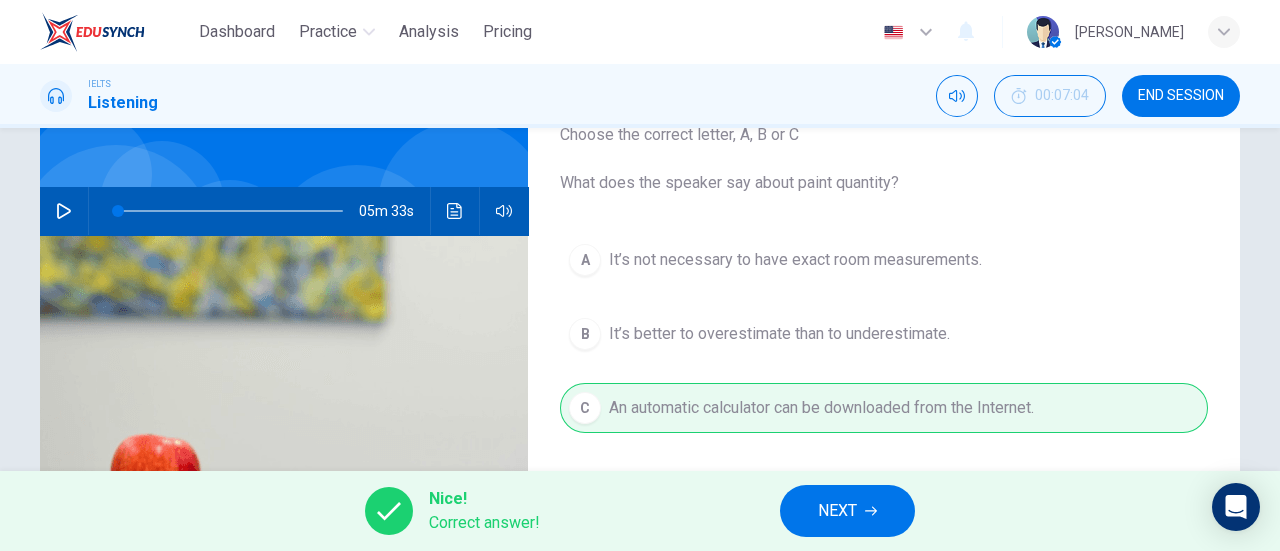 click on "NEXT" at bounding box center (847, 511) 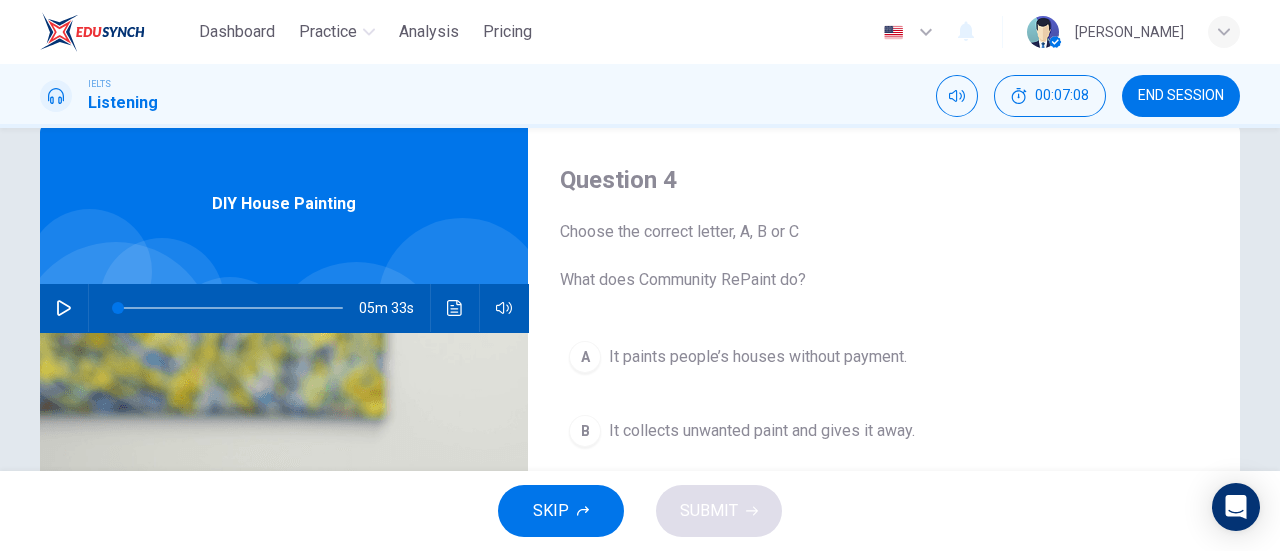 scroll, scrollTop: 46, scrollLeft: 0, axis: vertical 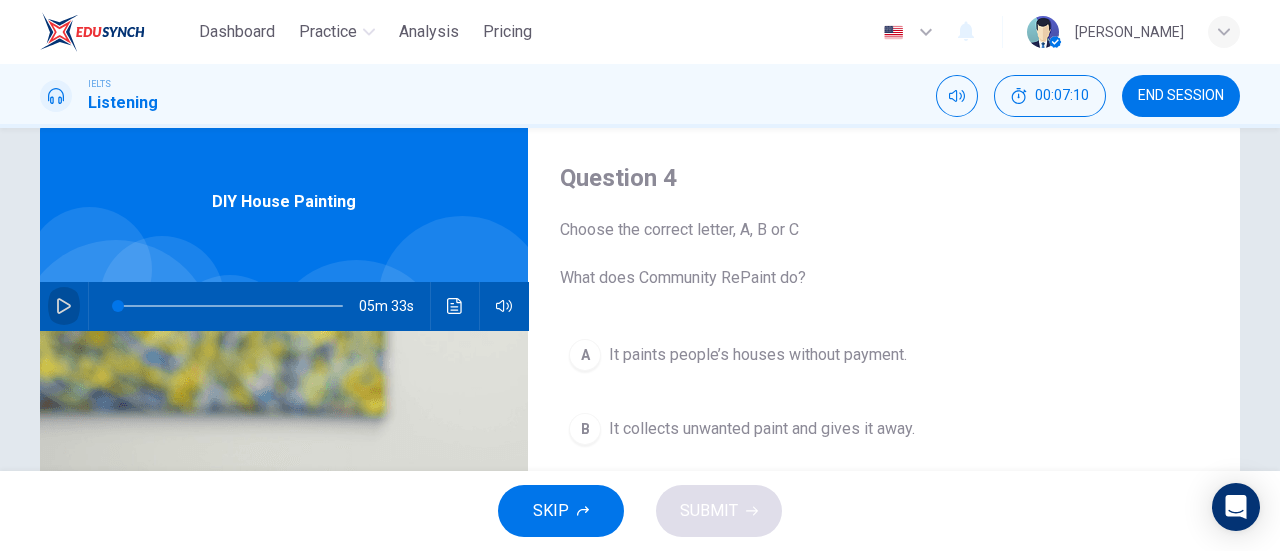 click 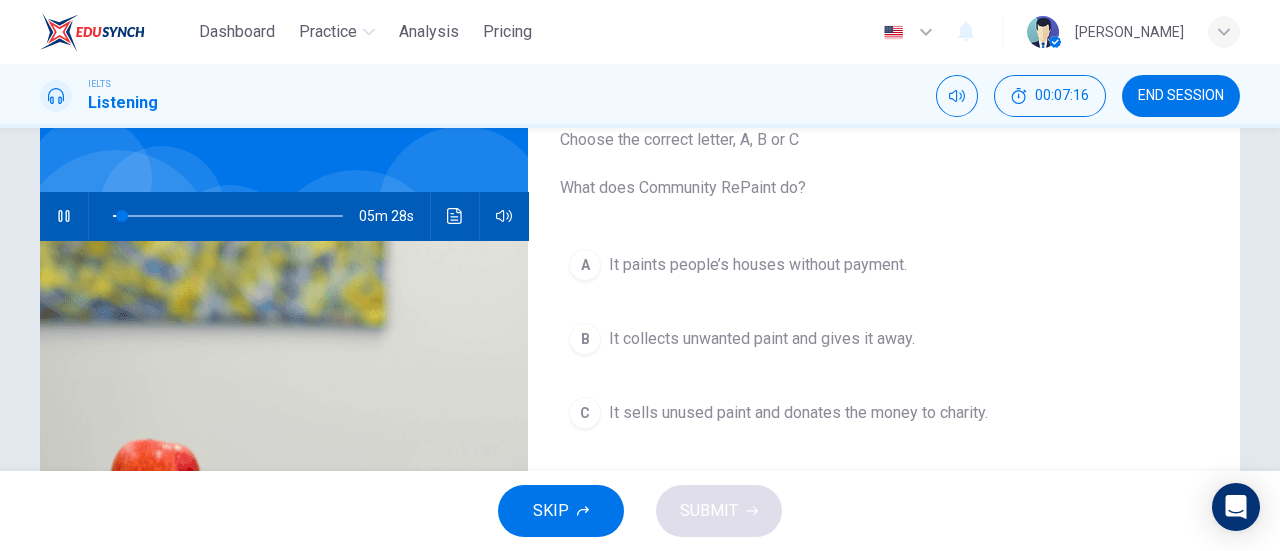 scroll, scrollTop: 137, scrollLeft: 0, axis: vertical 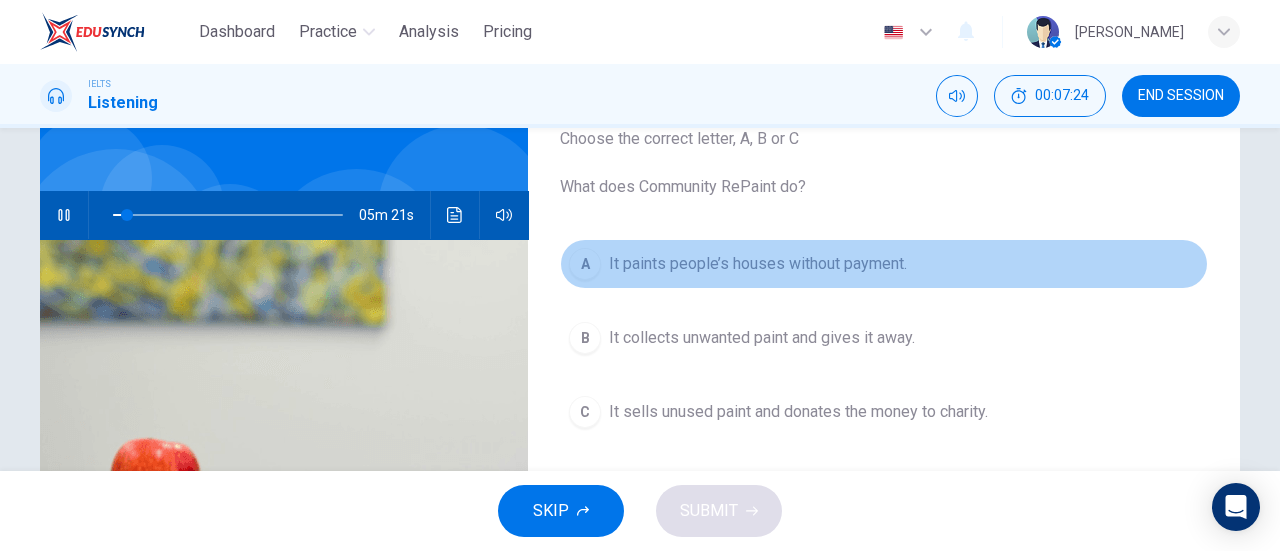 click on "It paints people’s houses without payment." at bounding box center (758, 264) 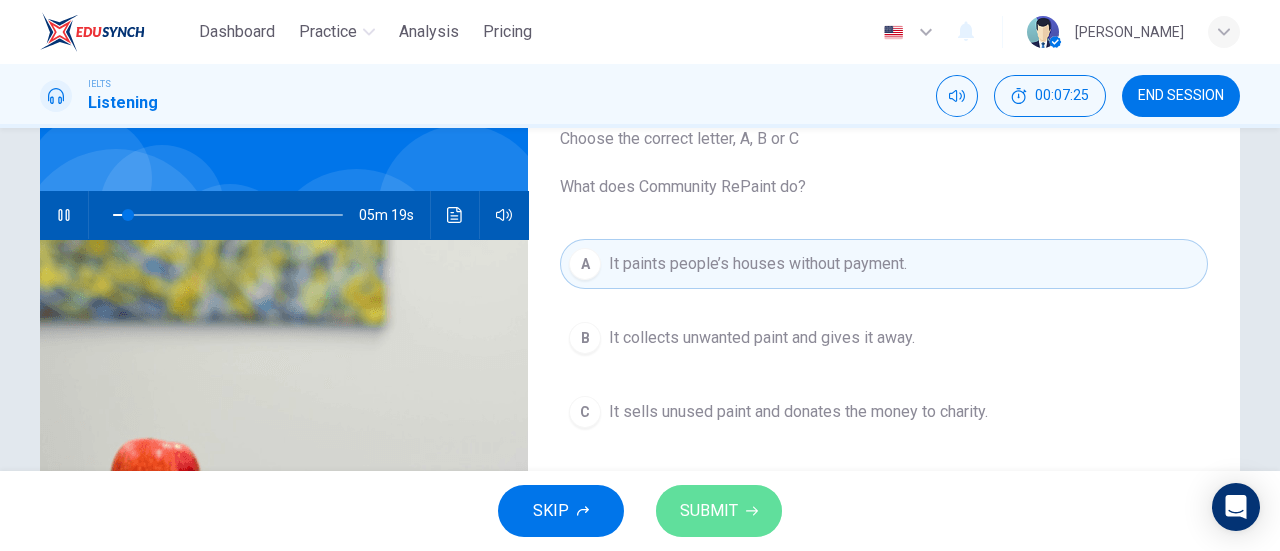 click on "SUBMIT" at bounding box center (719, 511) 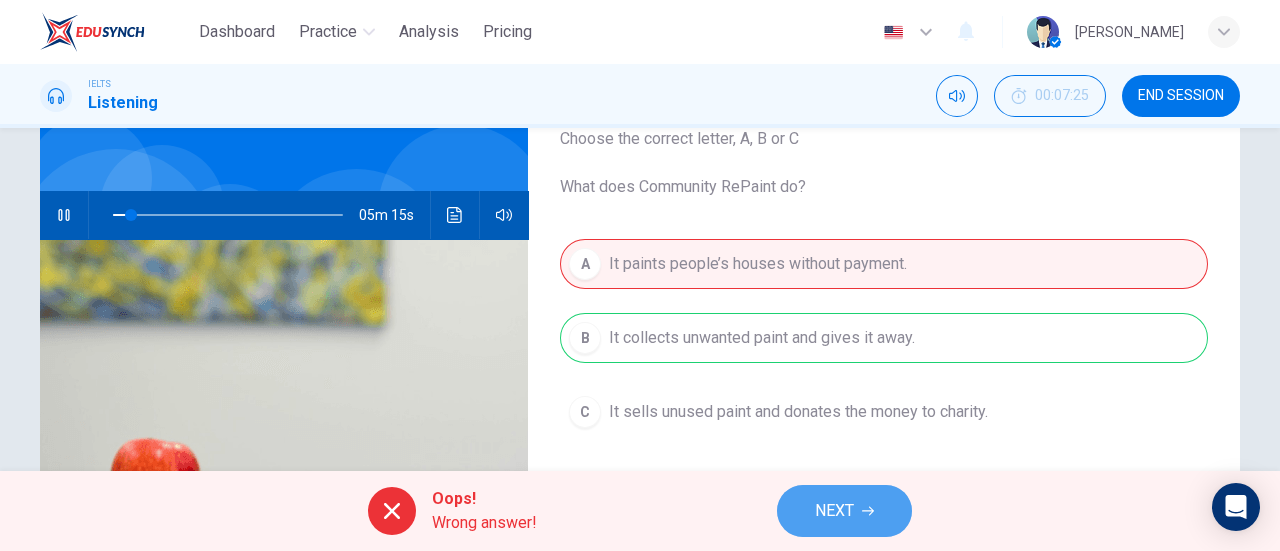 click on "NEXT" at bounding box center [844, 511] 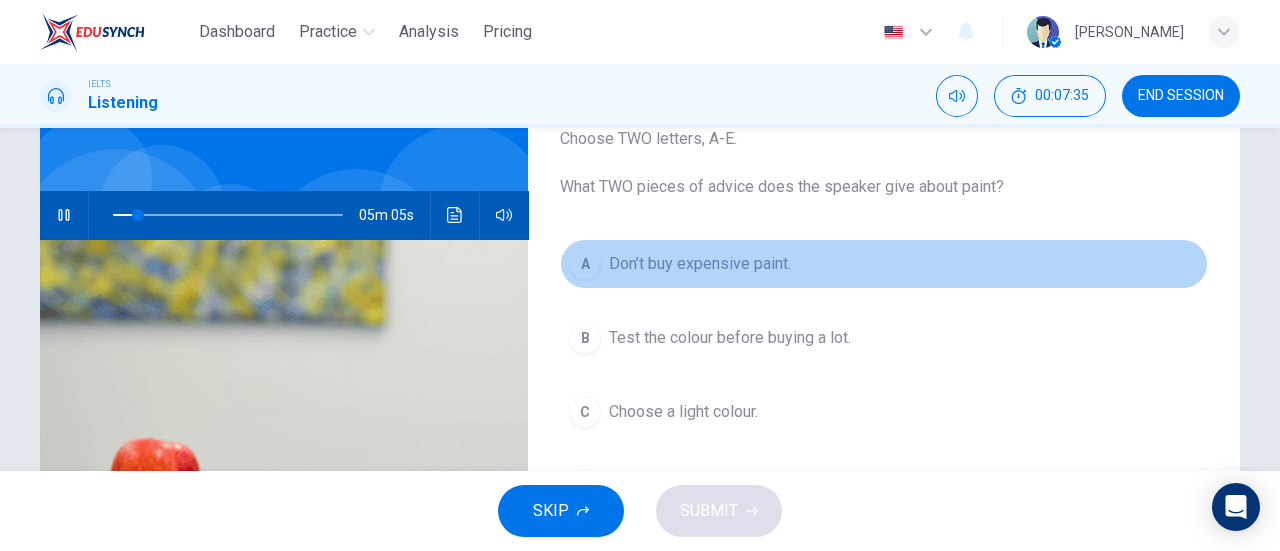 click on "A Don’t buy expensive paint." at bounding box center (884, 264) 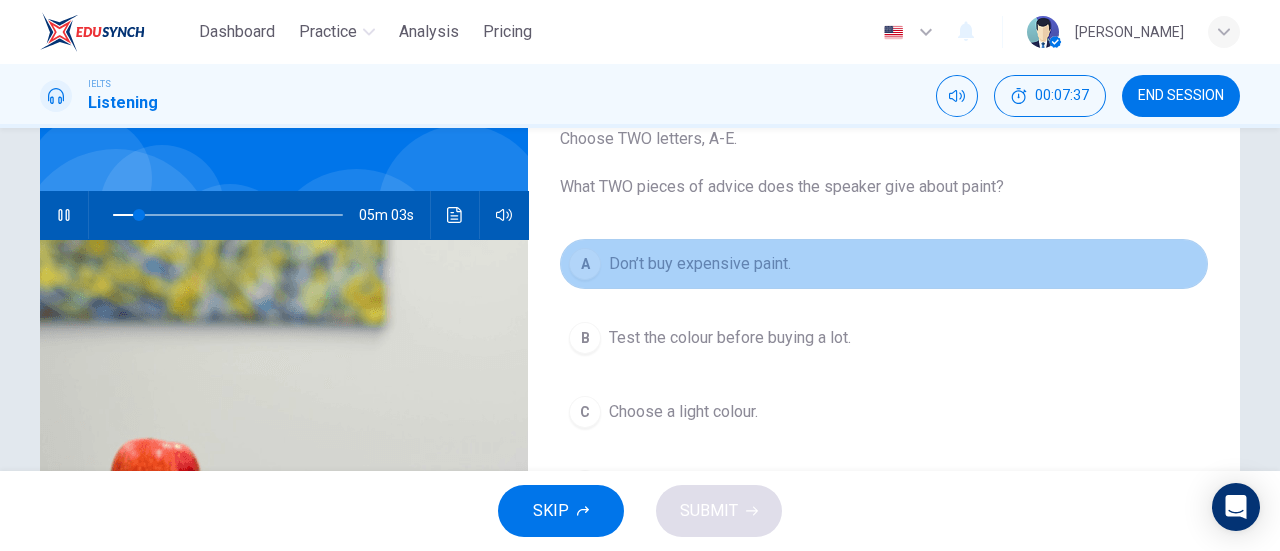 click on "A Don’t buy expensive paint." at bounding box center [884, 264] 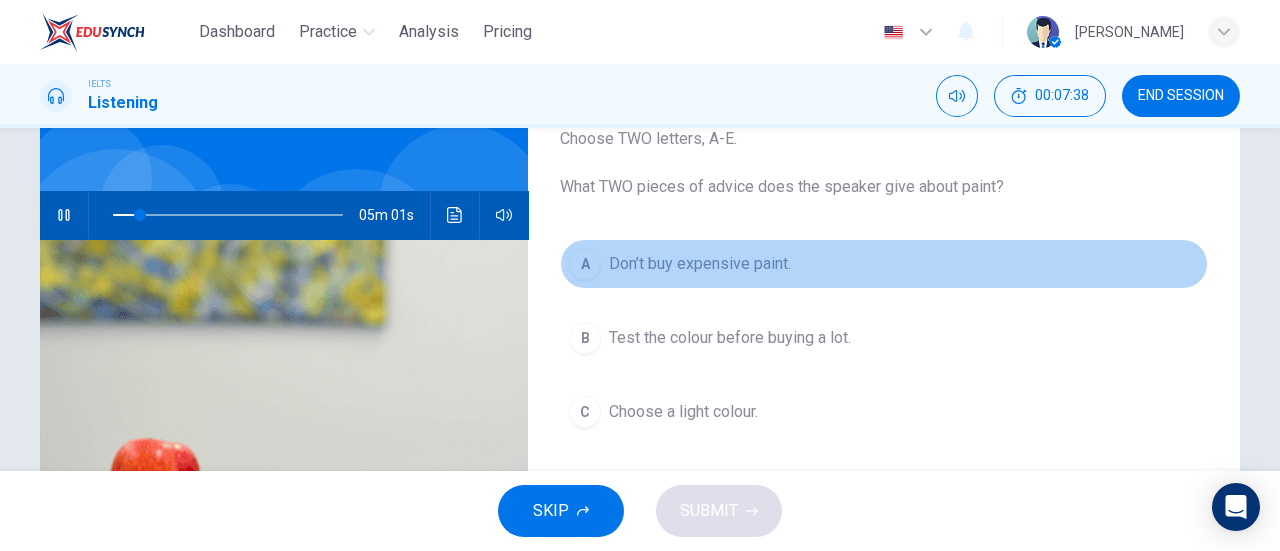 click on "Don’t buy expensive paint." at bounding box center [700, 264] 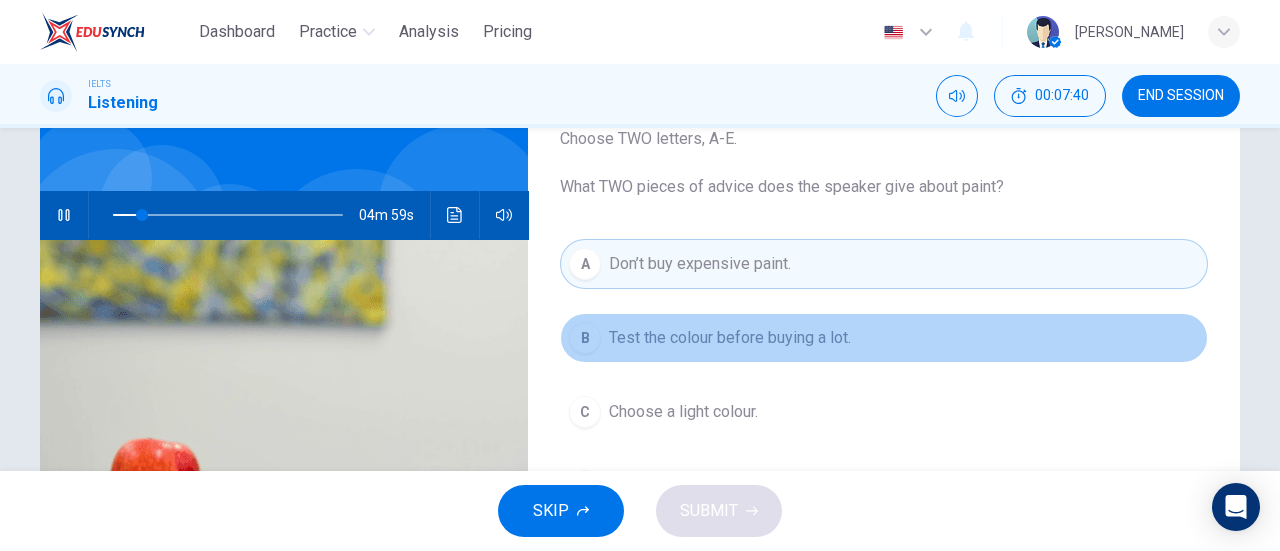 click on "Test the colour before buying a lot." at bounding box center [730, 338] 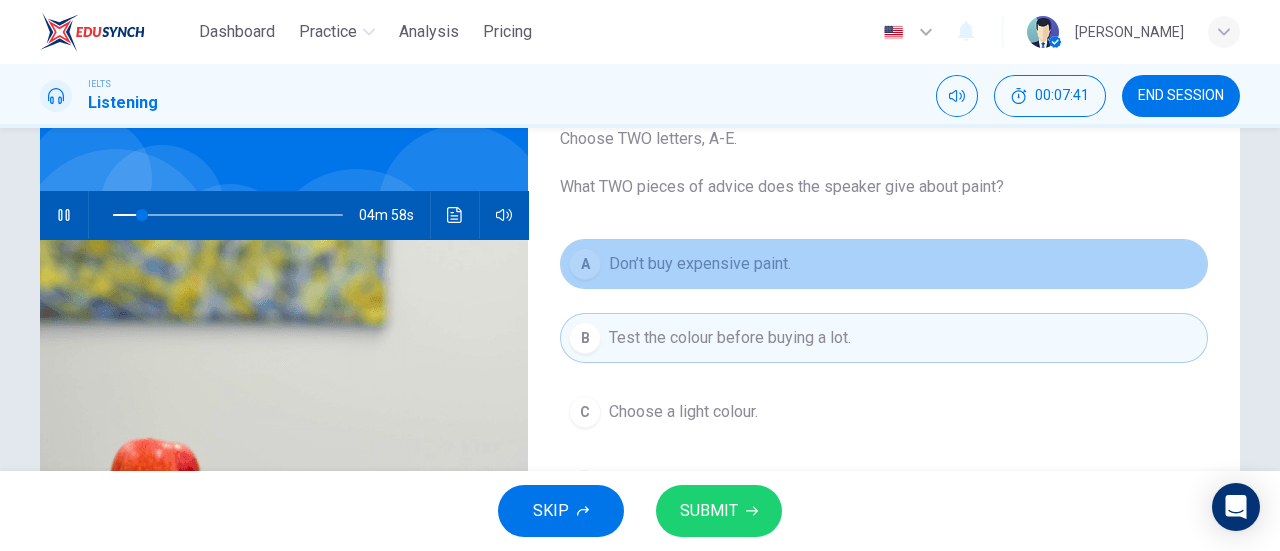 click on "A Don’t buy expensive paint." at bounding box center (884, 264) 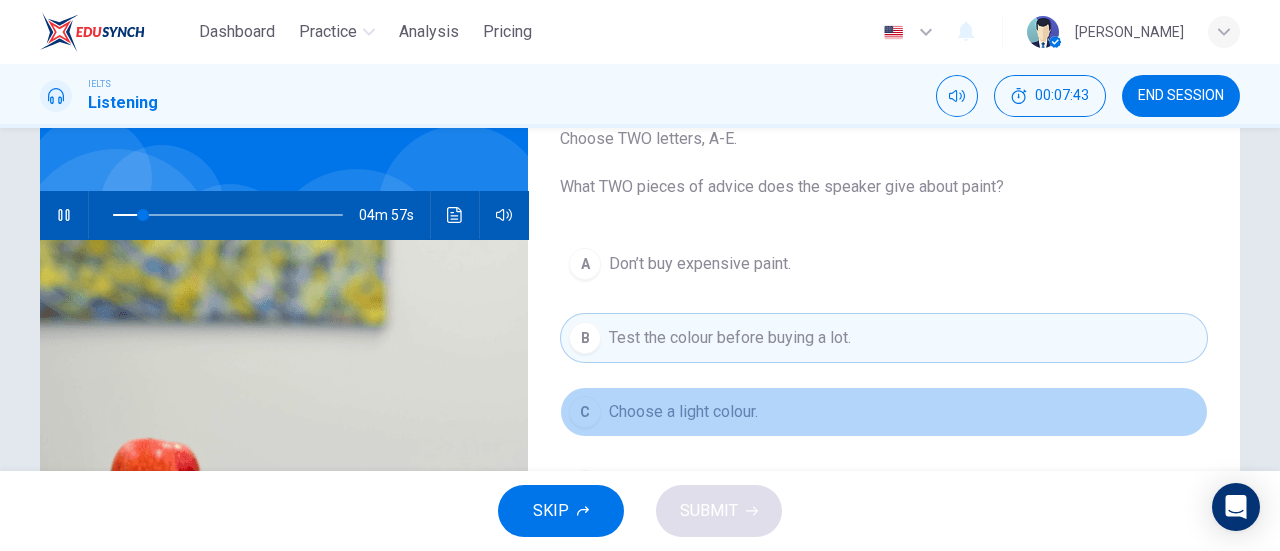 click on "Choose a light colour." at bounding box center (683, 412) 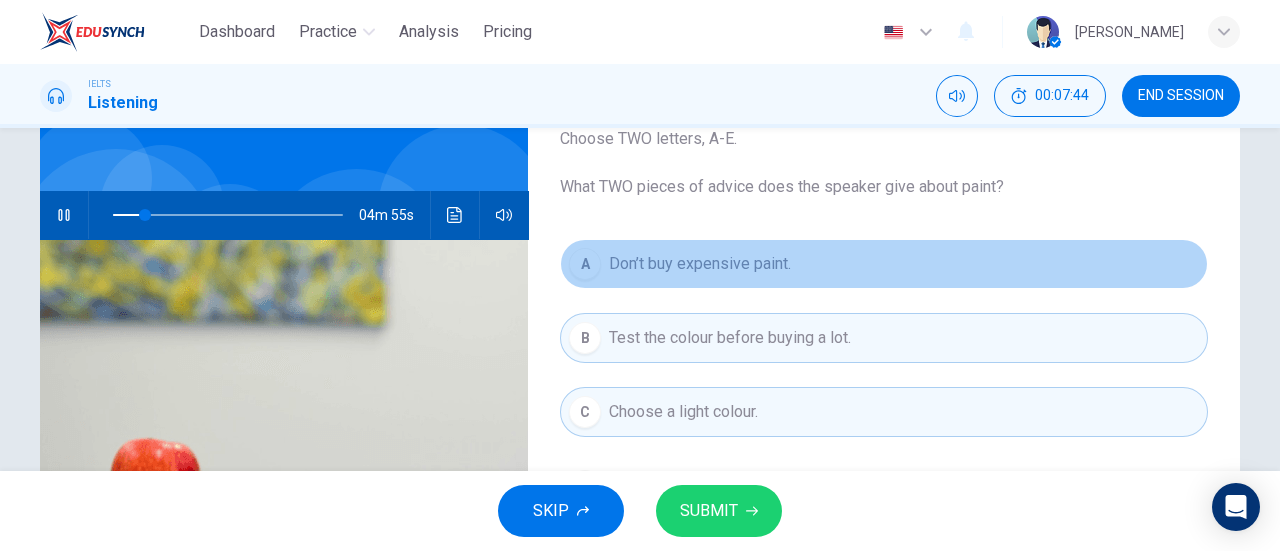 click on "Don’t buy expensive paint." at bounding box center (700, 264) 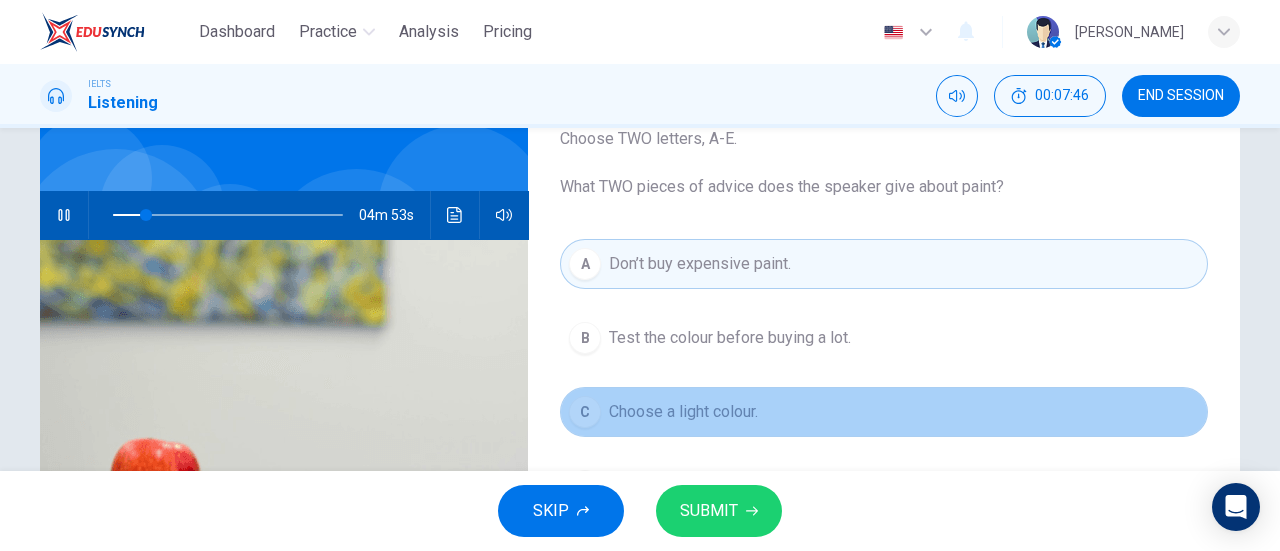 click on "Choose a light colour." at bounding box center [683, 412] 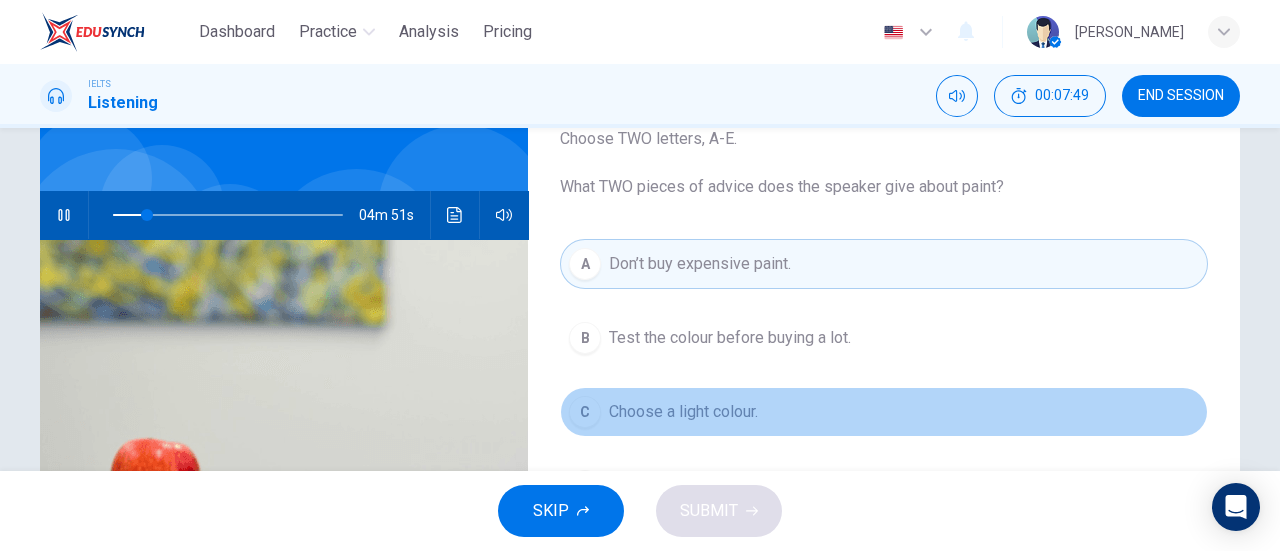 click on "C Choose a light colour." at bounding box center [884, 412] 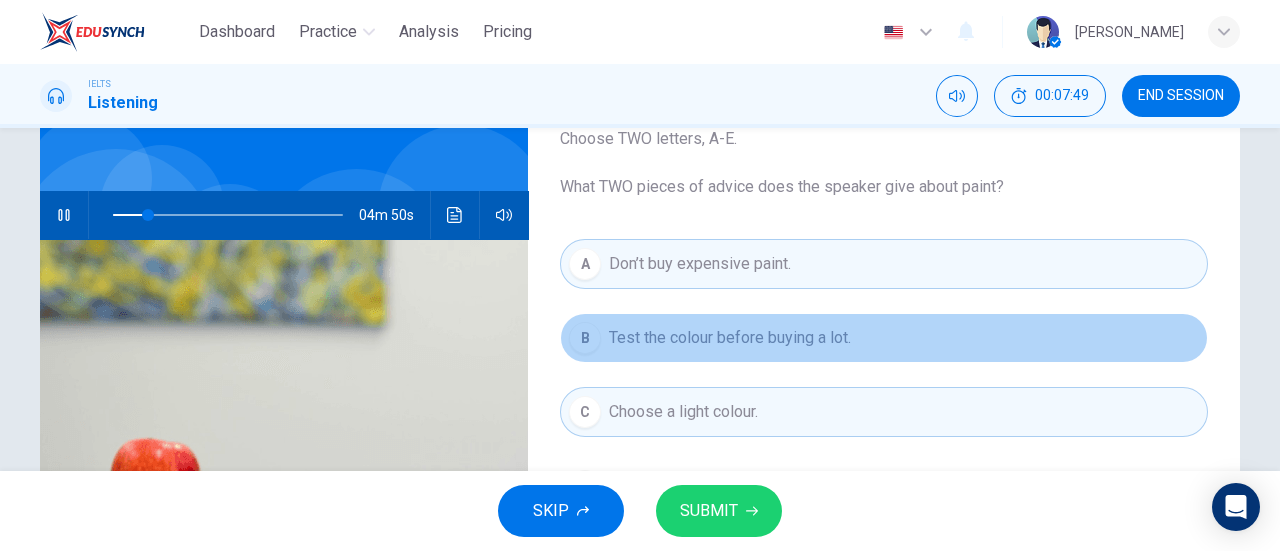 click on "Test the colour before buying a lot." at bounding box center (730, 338) 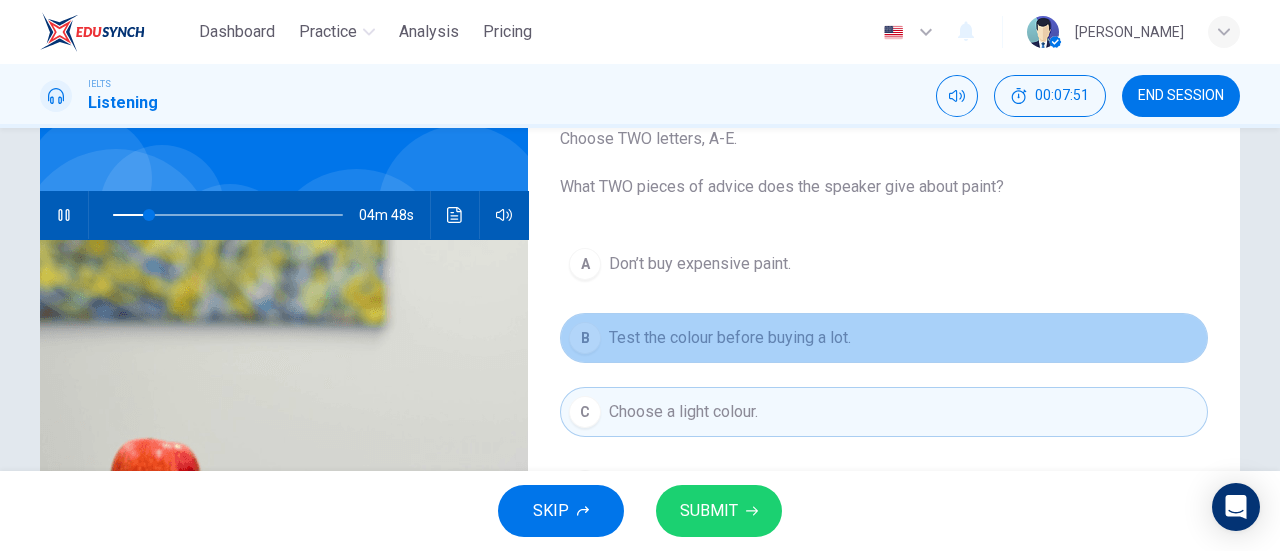 click on "Test the colour before buying a lot." at bounding box center [730, 338] 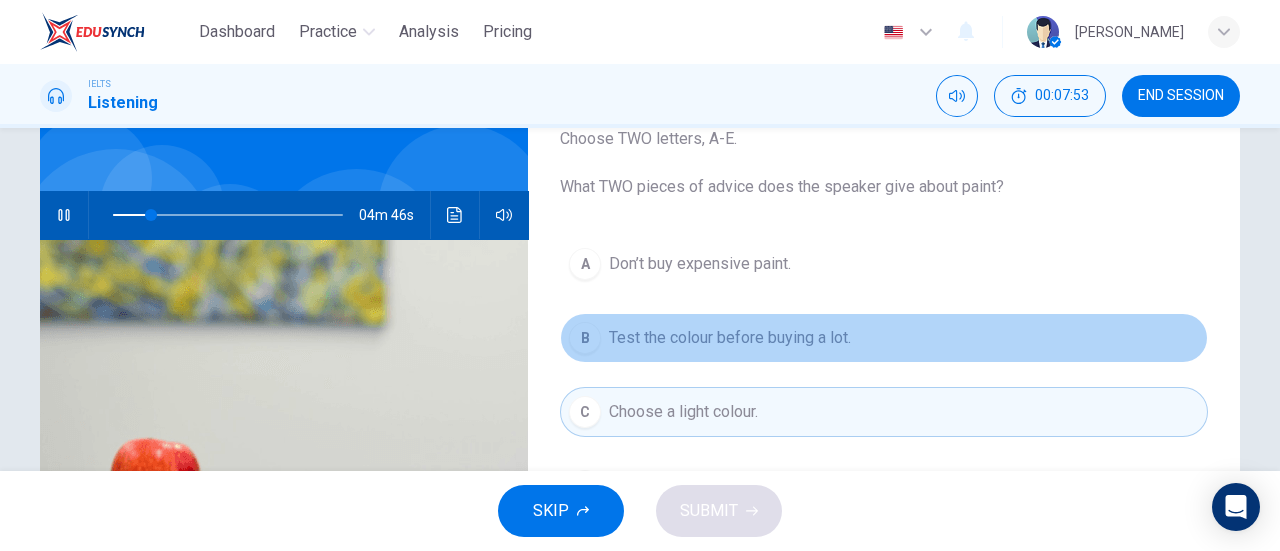 click on "Test the colour before buying a lot." at bounding box center [730, 338] 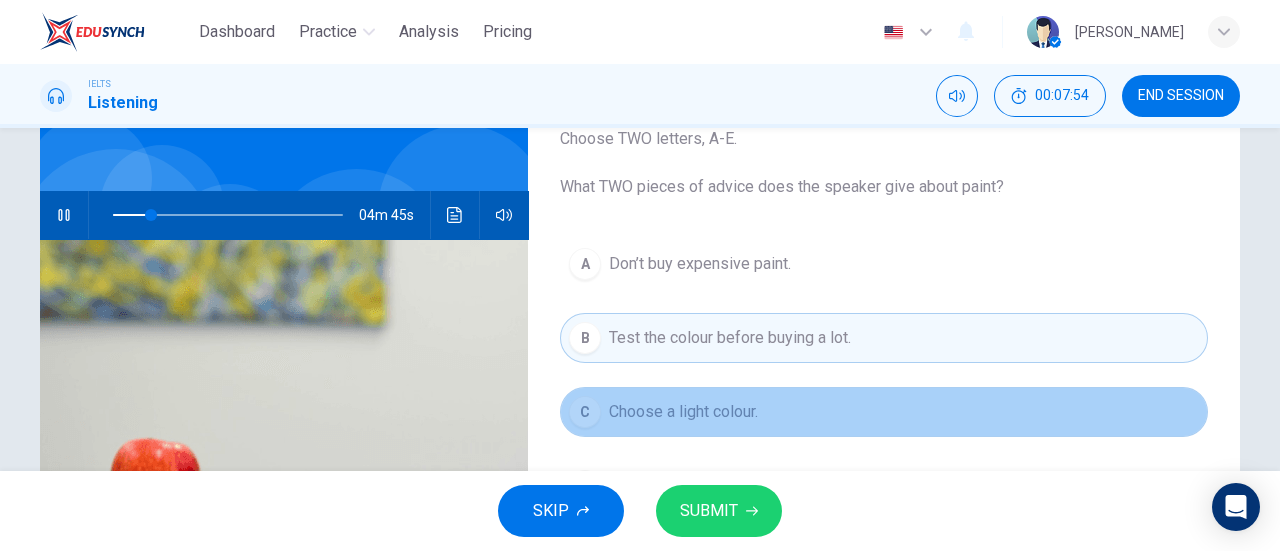 click on "C Choose a light colour." at bounding box center (884, 412) 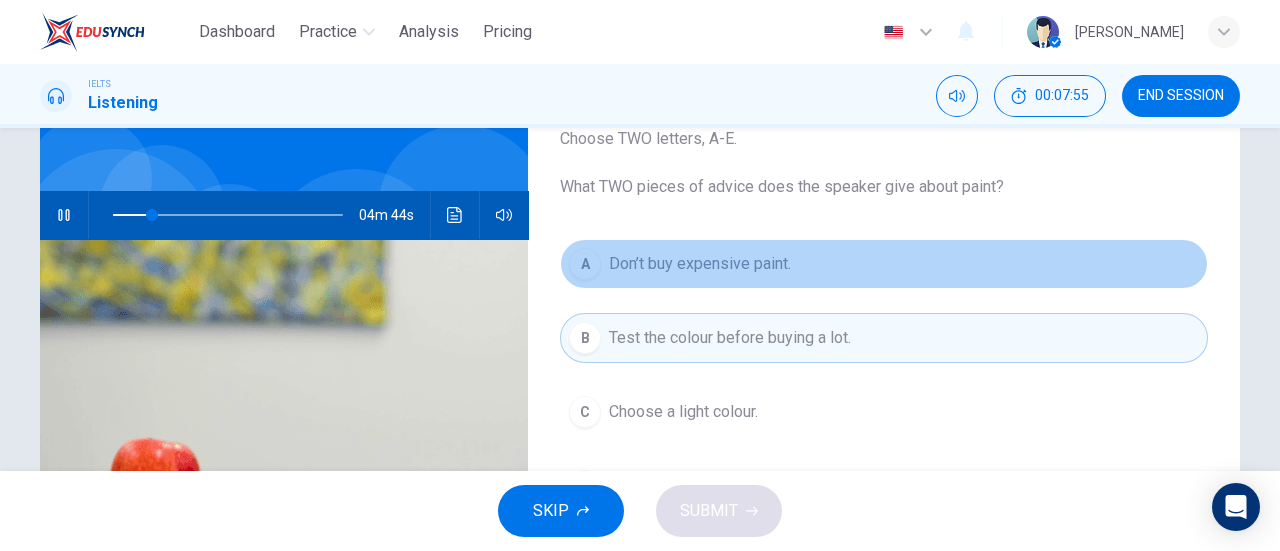 click on "Don’t buy expensive paint." at bounding box center [700, 264] 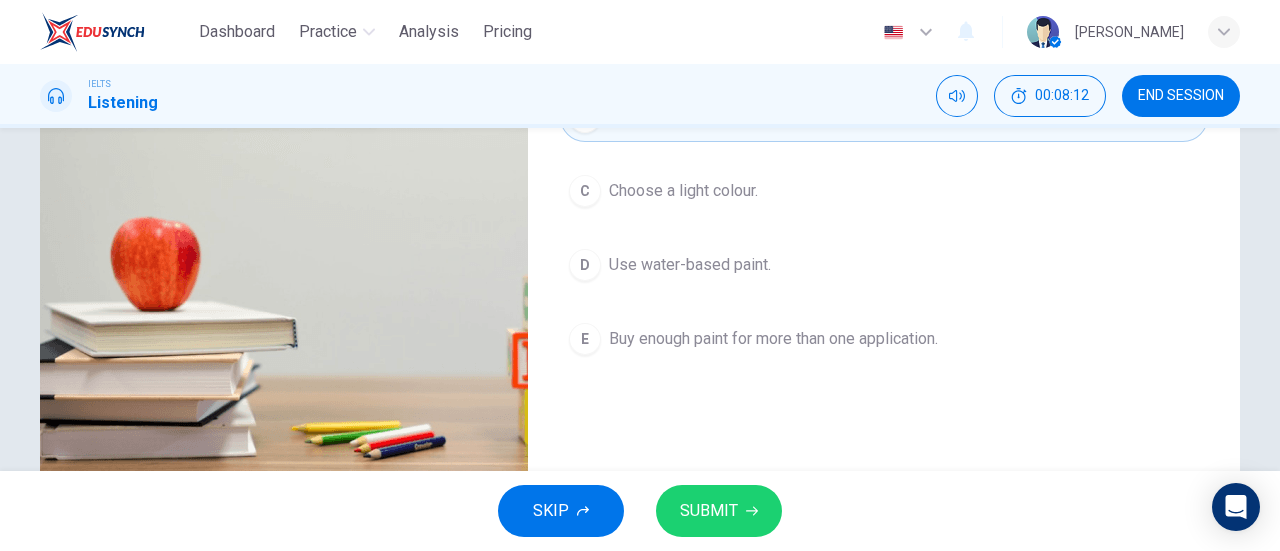 scroll, scrollTop: 384, scrollLeft: 0, axis: vertical 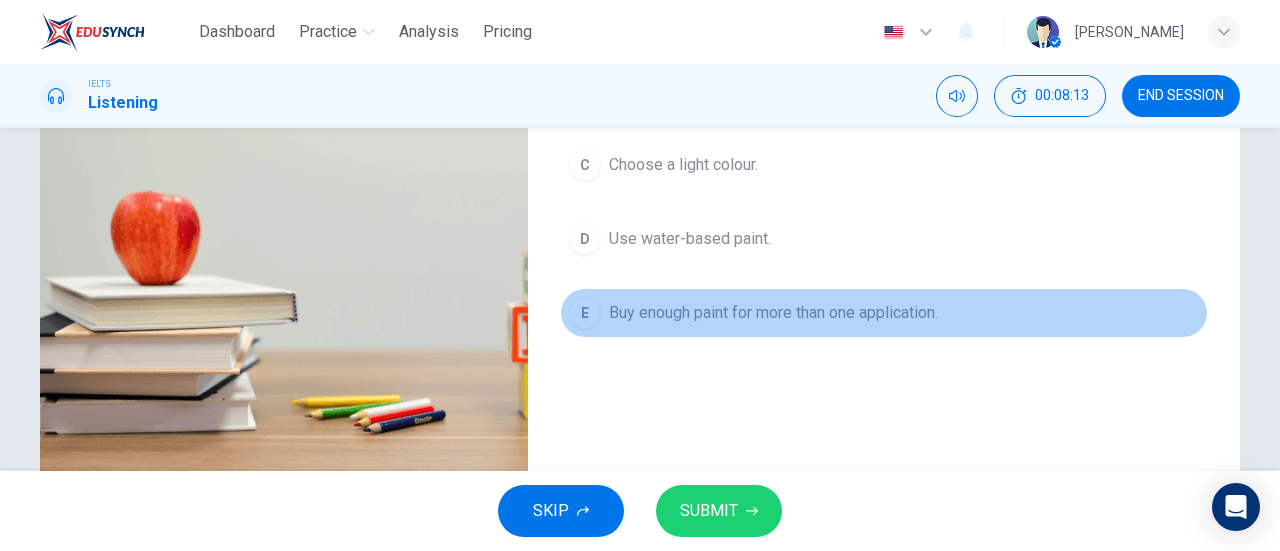 click on "Buy enough paint for more than one application." at bounding box center (773, 313) 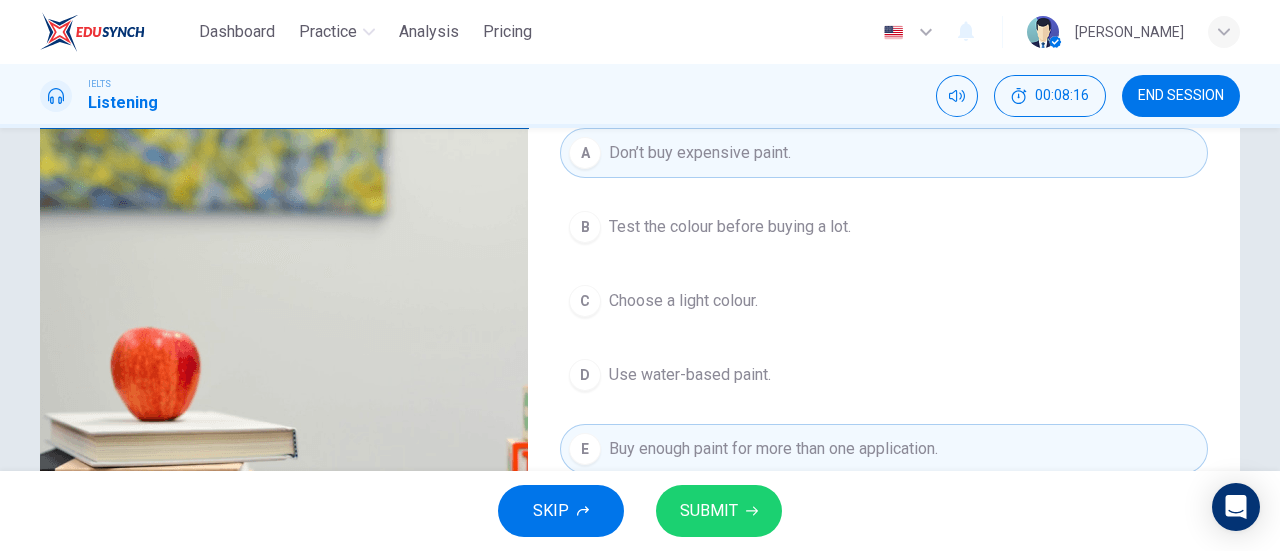 scroll, scrollTop: 246, scrollLeft: 0, axis: vertical 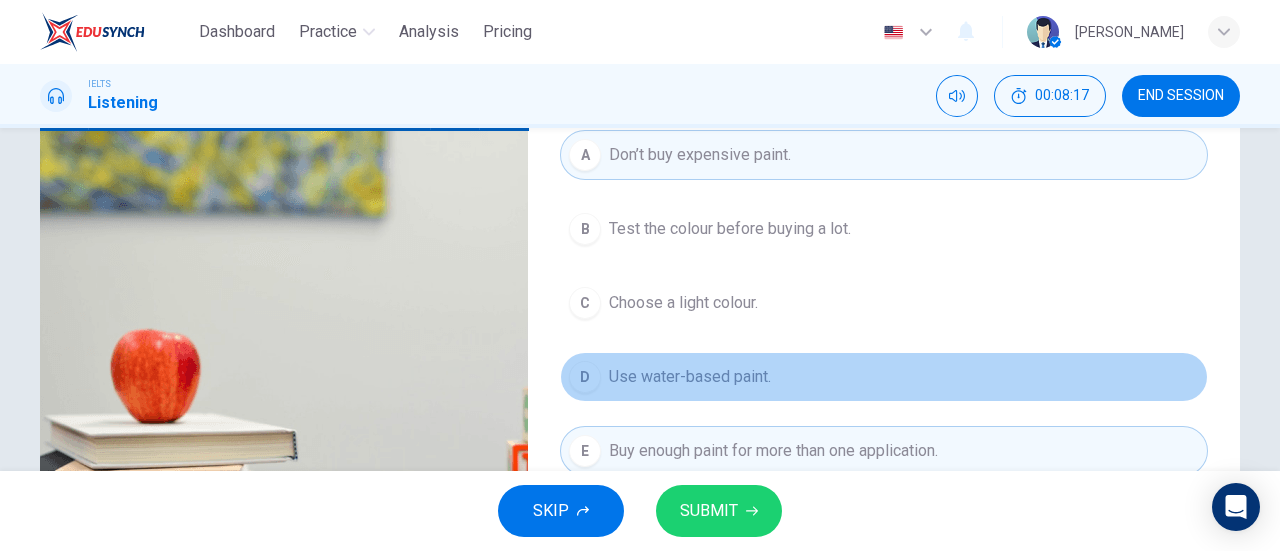 click on "Use water-based paint." at bounding box center (690, 377) 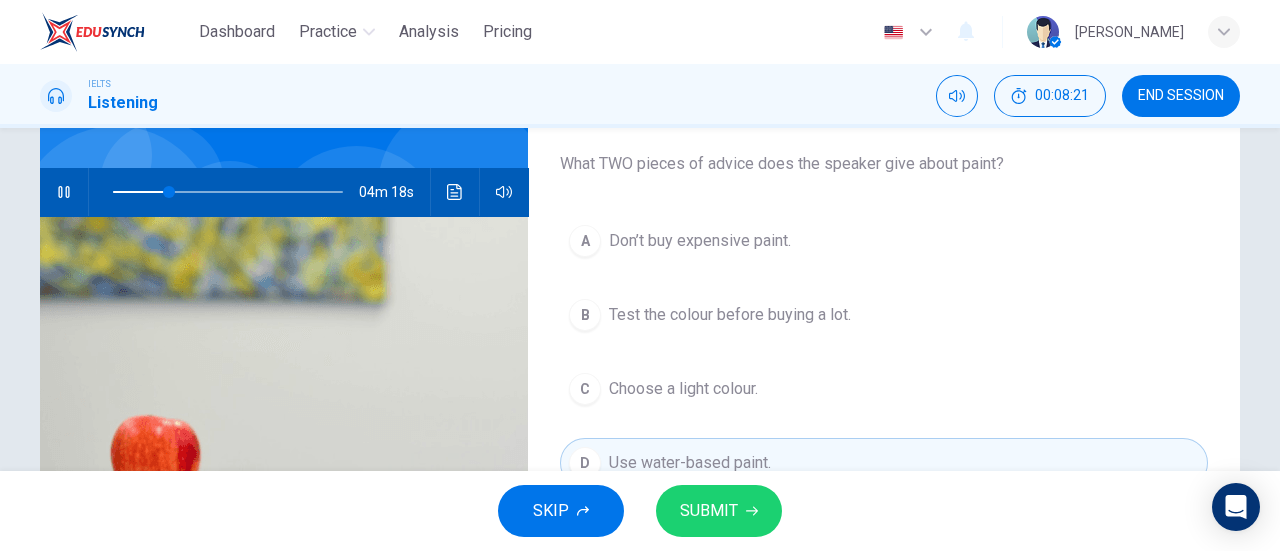 scroll, scrollTop: 160, scrollLeft: 0, axis: vertical 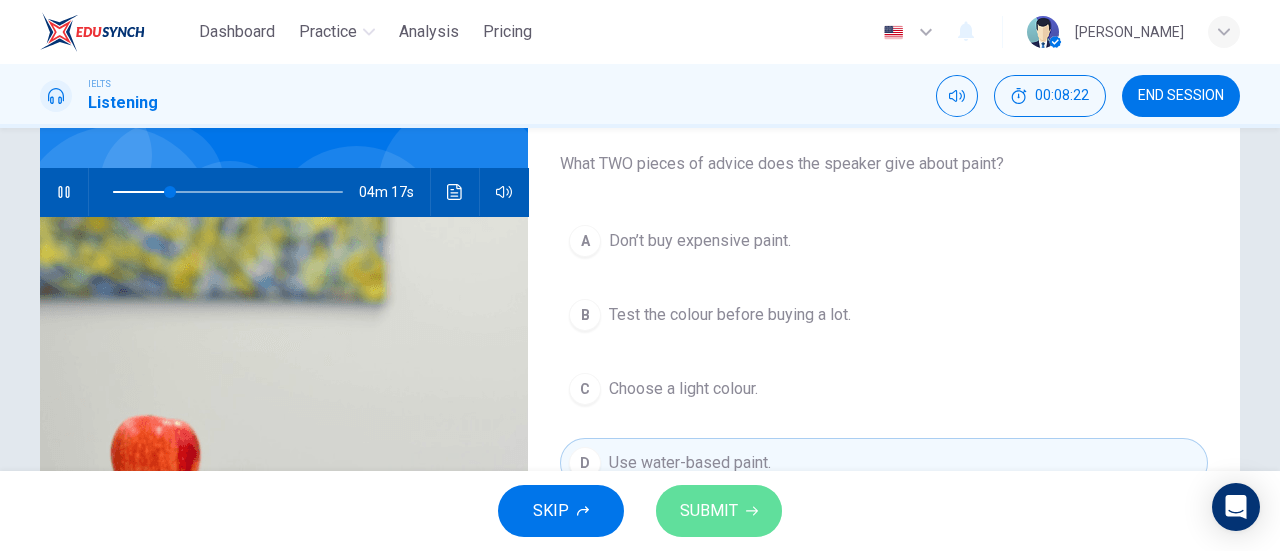 click on "SUBMIT" at bounding box center (719, 511) 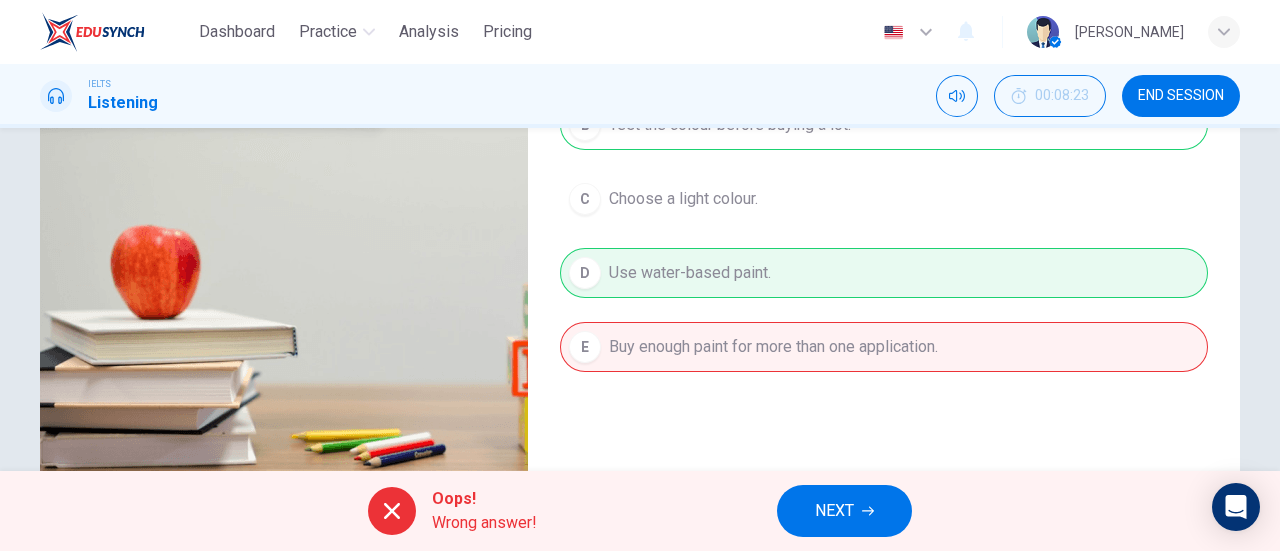 scroll, scrollTop: 280, scrollLeft: 0, axis: vertical 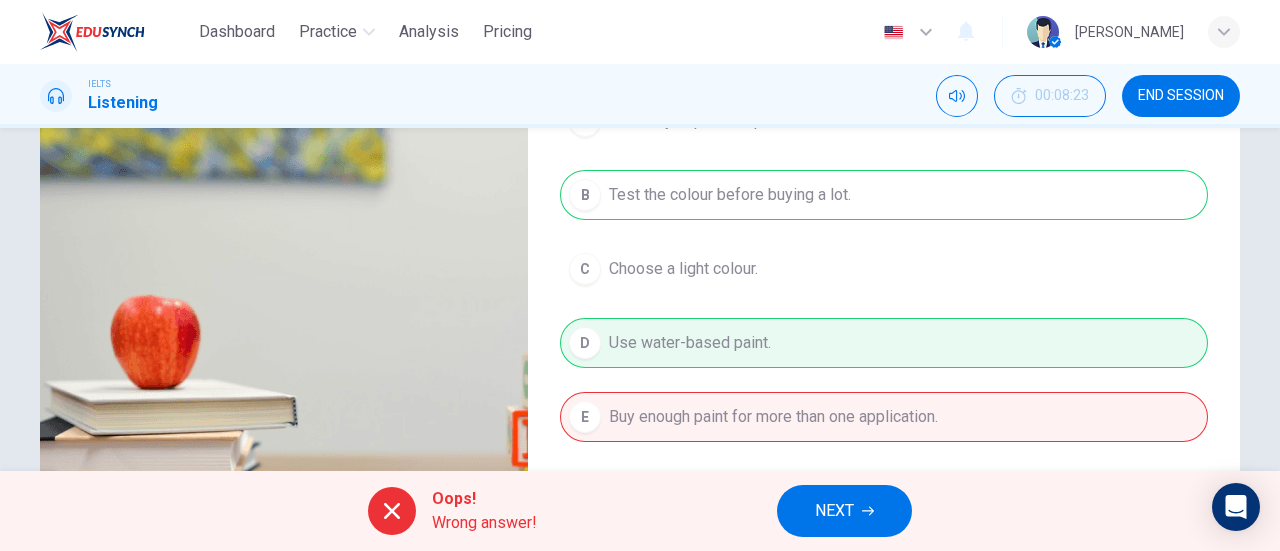click on "Oops! Wrong answer! NEXT" at bounding box center [640, 511] 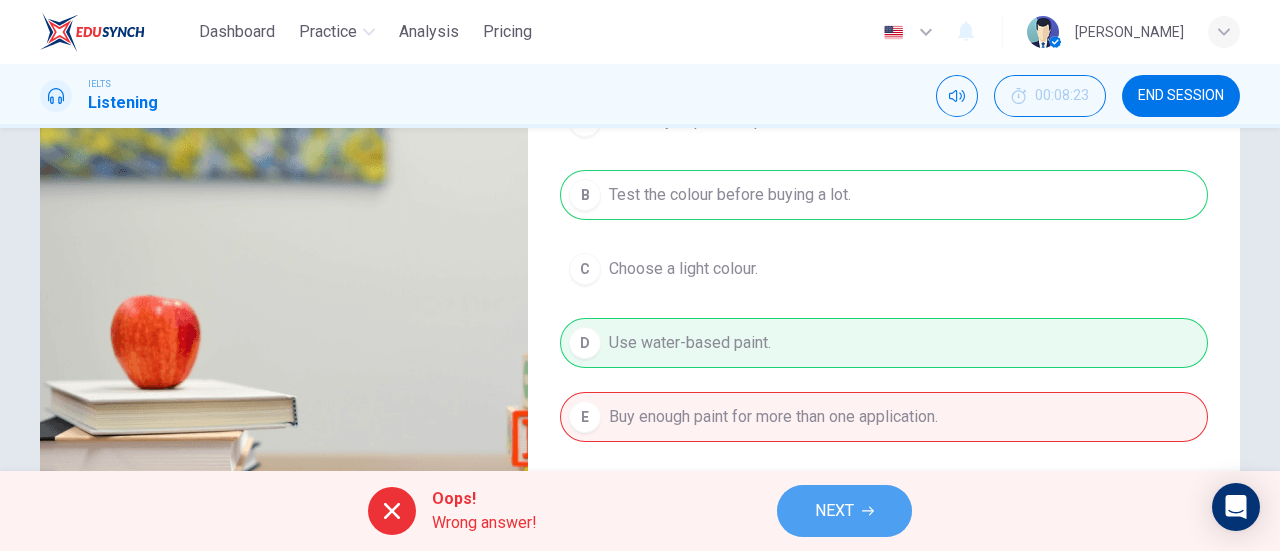 click on "NEXT" at bounding box center [844, 511] 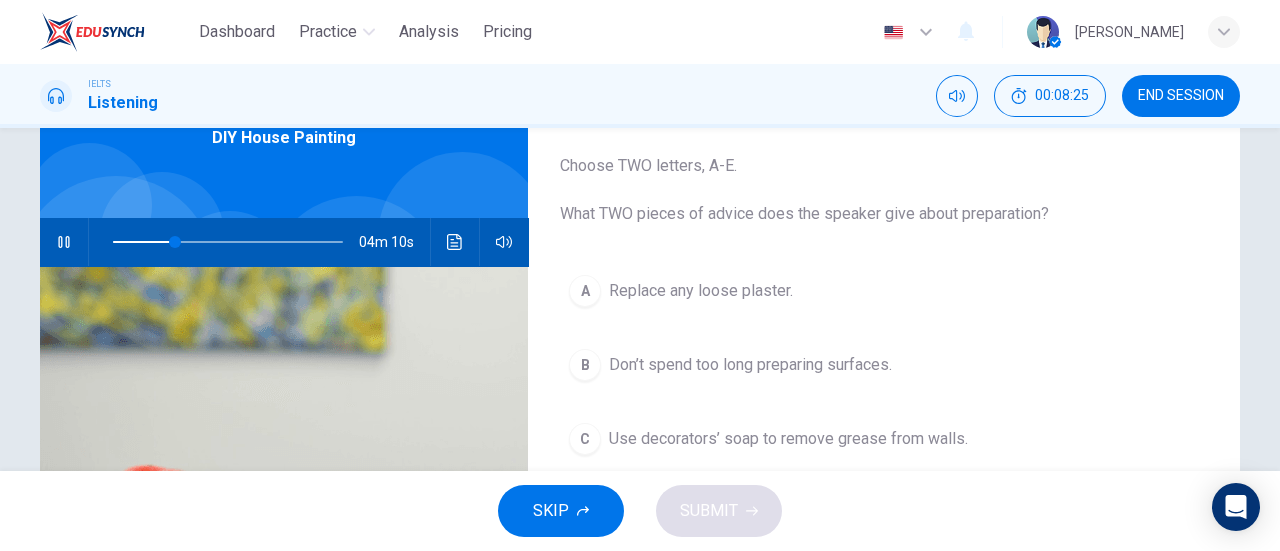 scroll, scrollTop: 112, scrollLeft: 0, axis: vertical 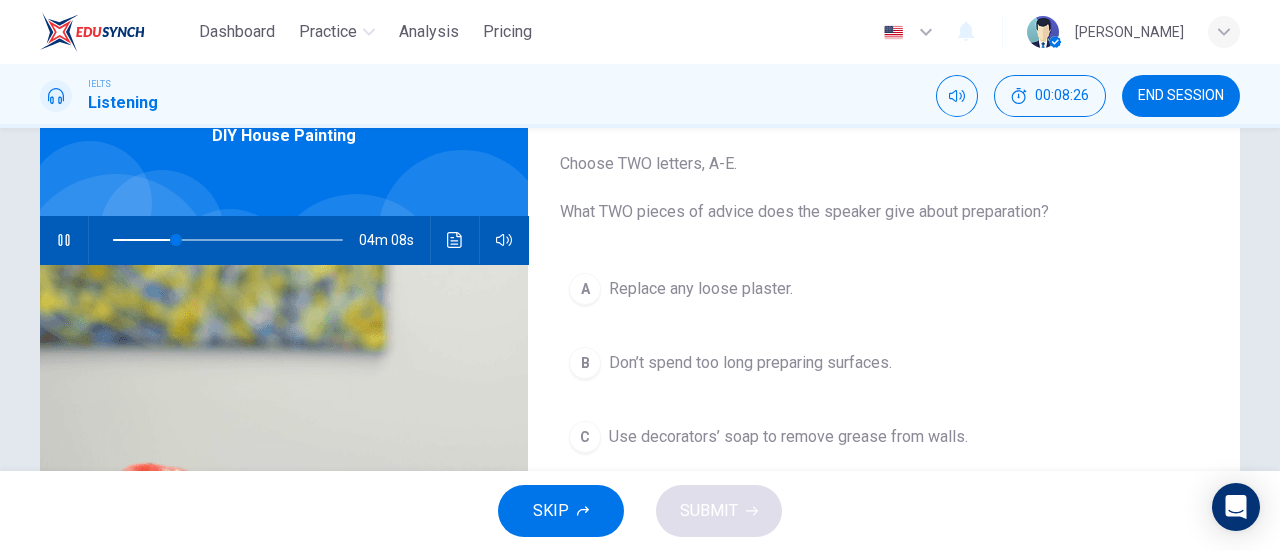 click at bounding box center (64, 240) 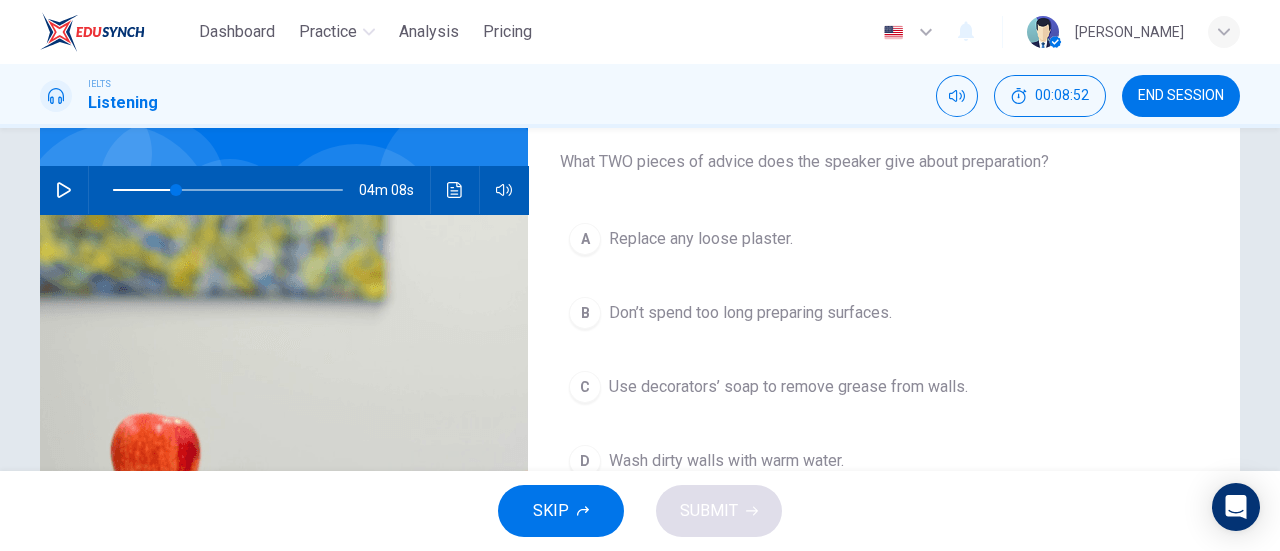 scroll, scrollTop: 432, scrollLeft: 0, axis: vertical 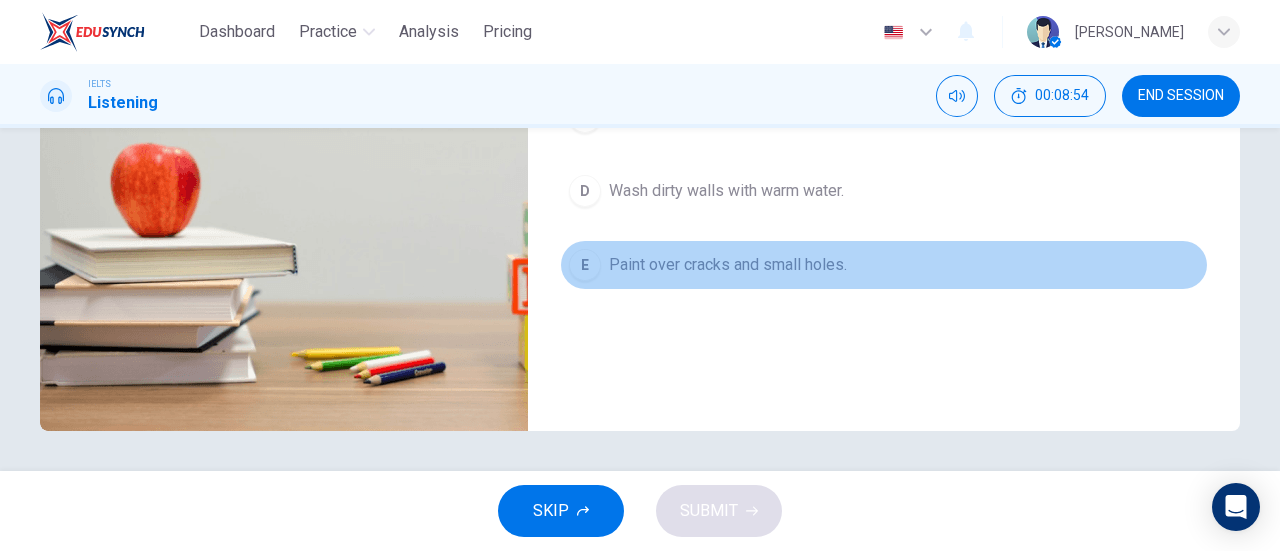 click on "Paint over cracks and small holes." at bounding box center (728, 265) 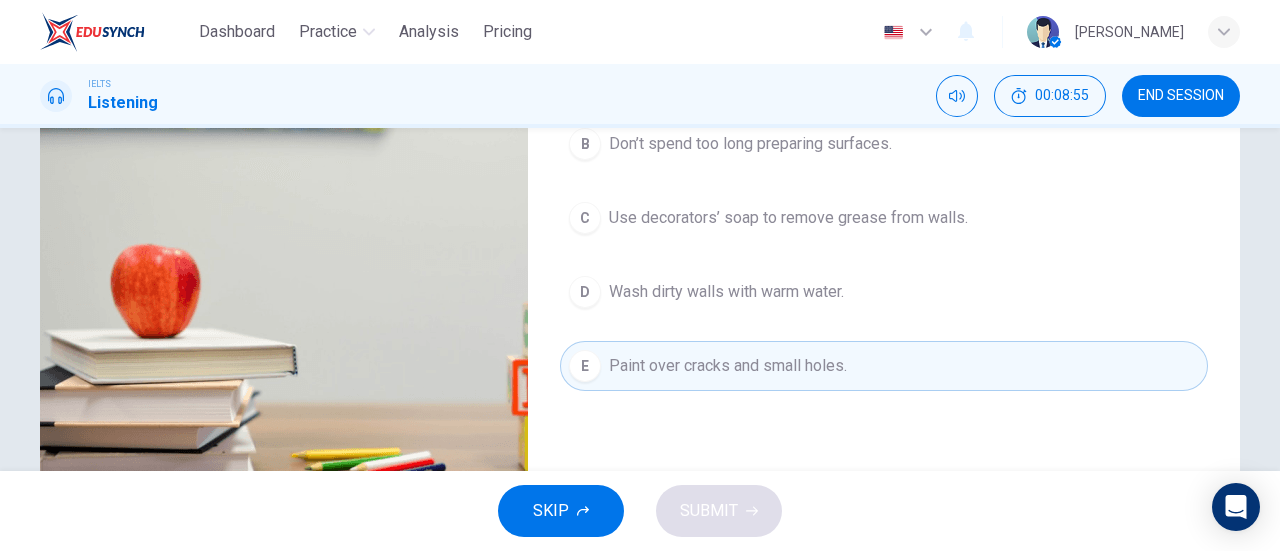 scroll, scrollTop: 326, scrollLeft: 0, axis: vertical 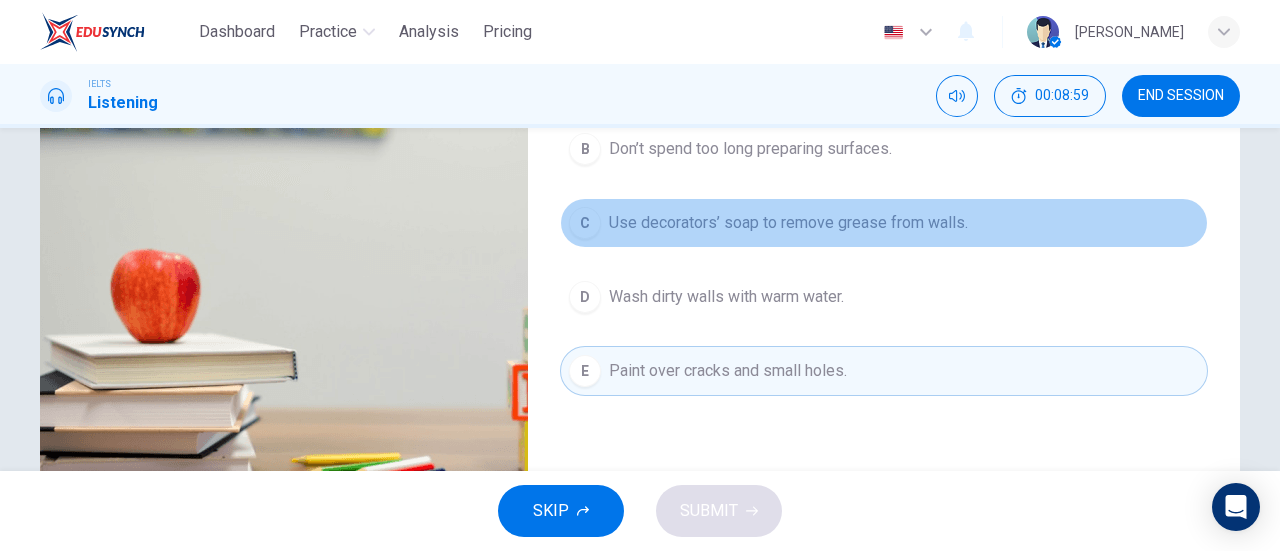 click on "C Use decorators’ soap to remove grease from walls." at bounding box center (884, 223) 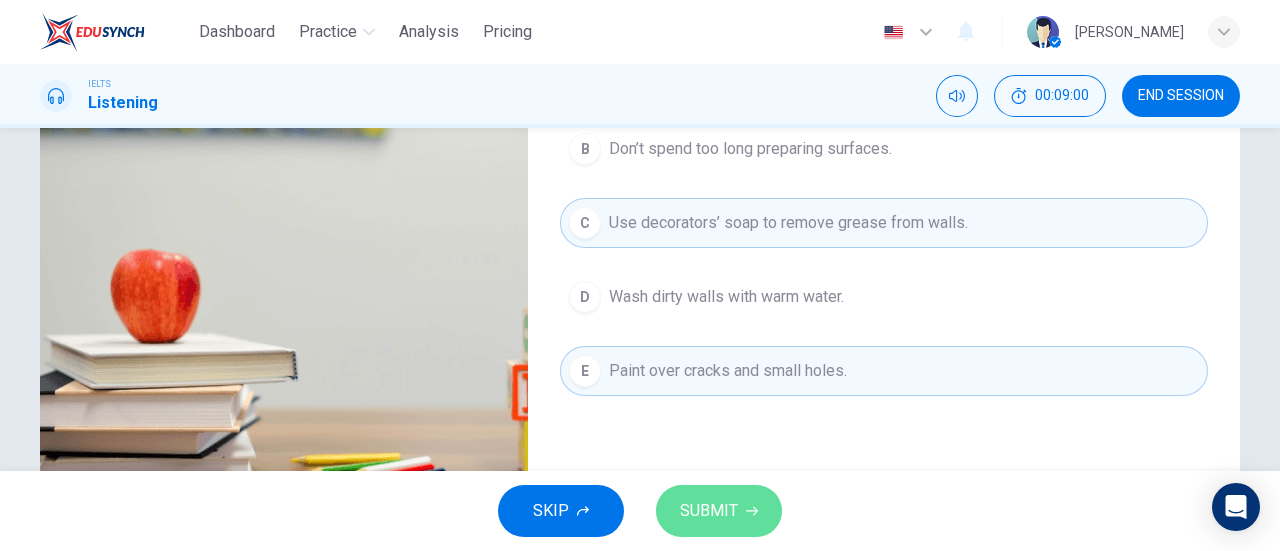 click on "SUBMIT" at bounding box center [719, 511] 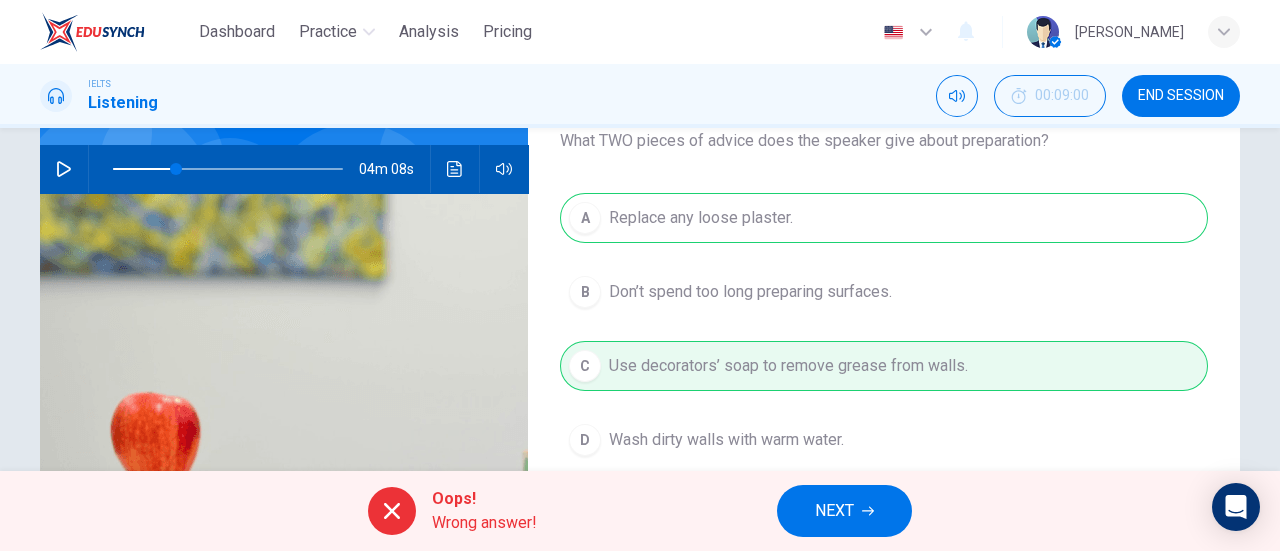 scroll, scrollTop: 184, scrollLeft: 0, axis: vertical 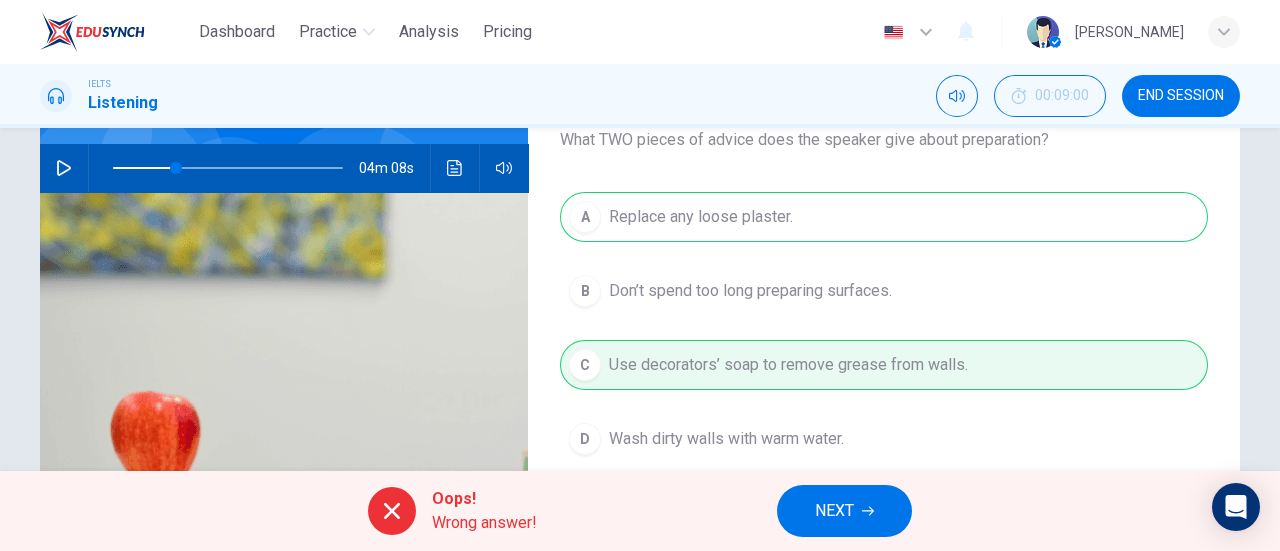 click on "Oops! Wrong answer! NEXT" at bounding box center (640, 511) 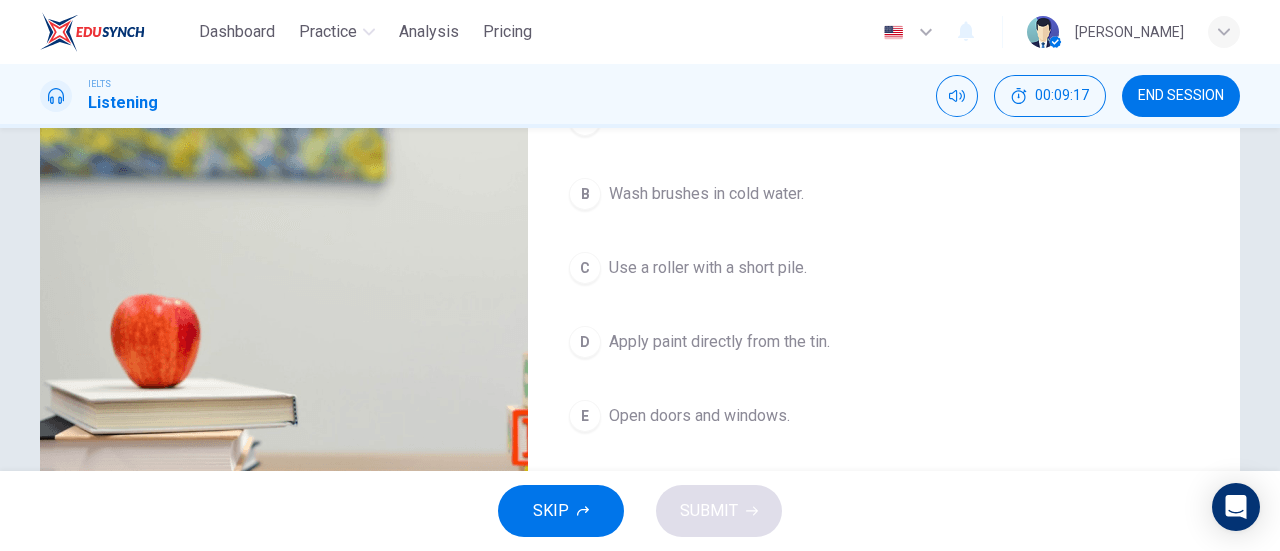 scroll, scrollTop: 289, scrollLeft: 0, axis: vertical 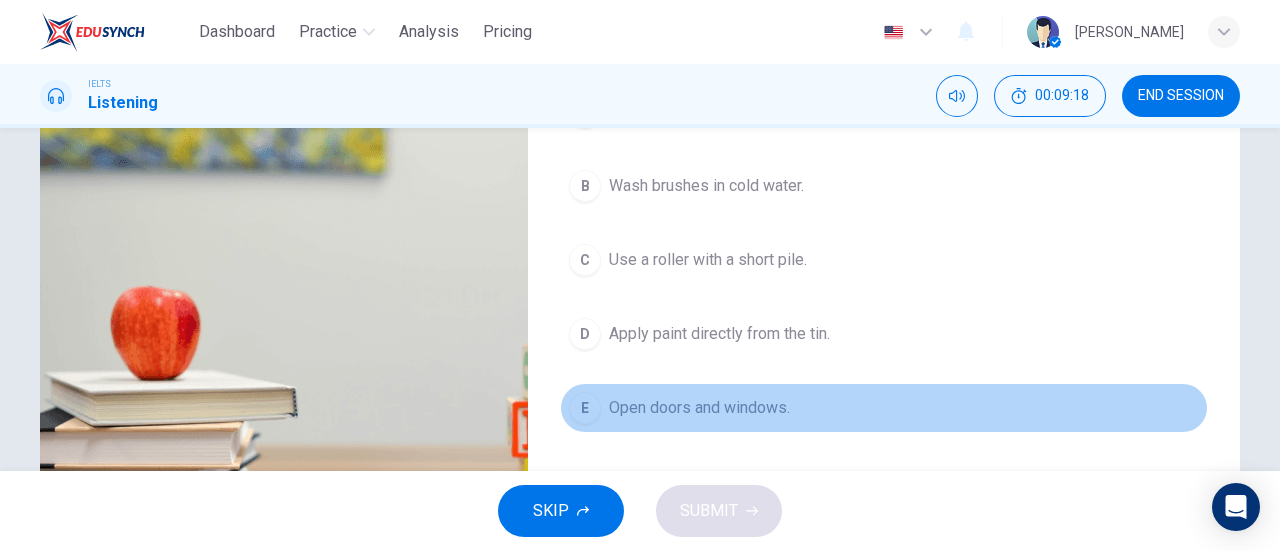 click on "Open doors and windows." at bounding box center [699, 408] 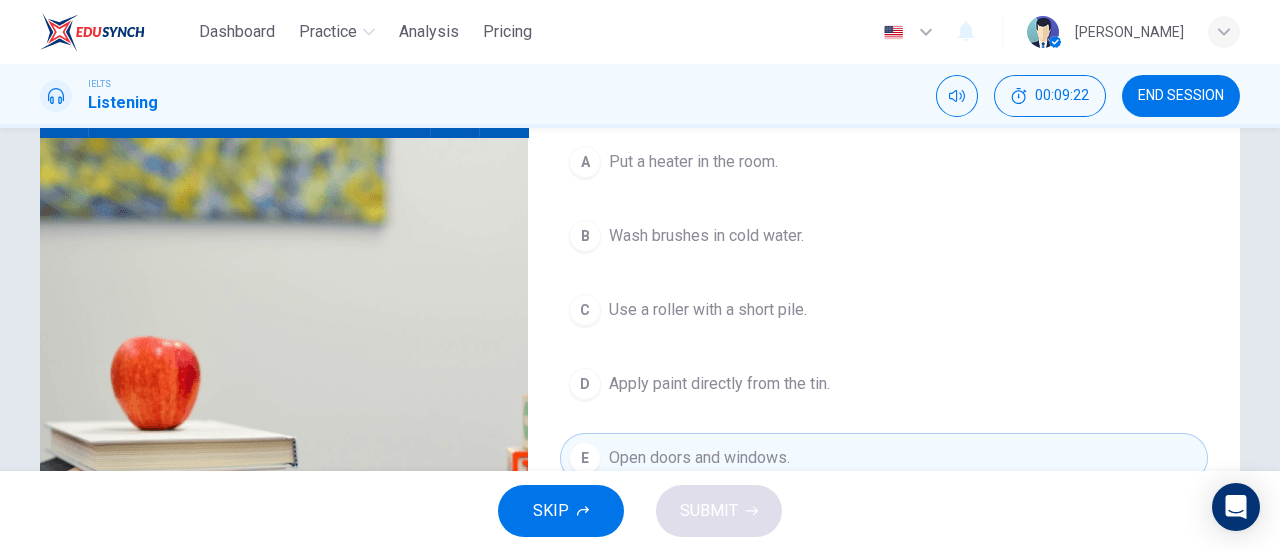 scroll, scrollTop: 249, scrollLeft: 0, axis: vertical 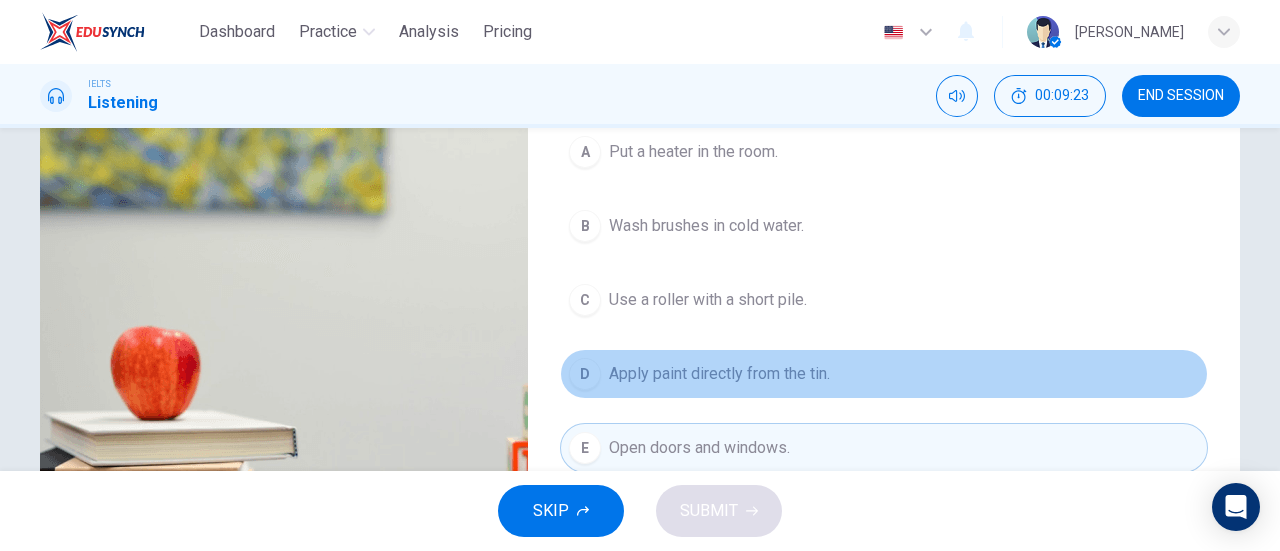 click on "Apply paint directly from the tin." at bounding box center (719, 374) 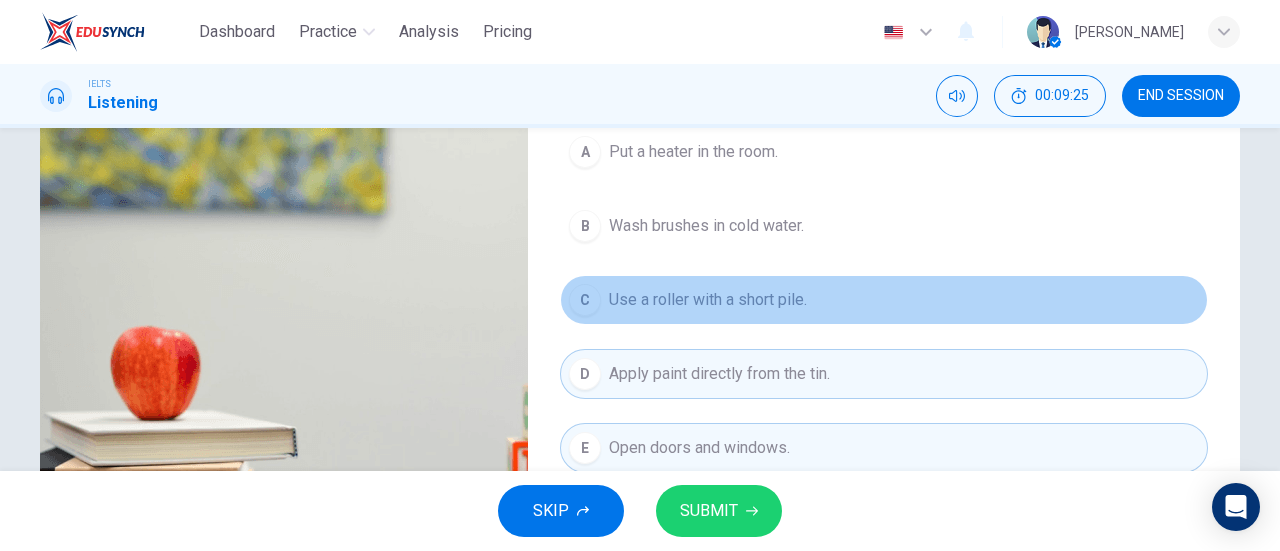 click on "Use a roller with a short pile." at bounding box center [708, 300] 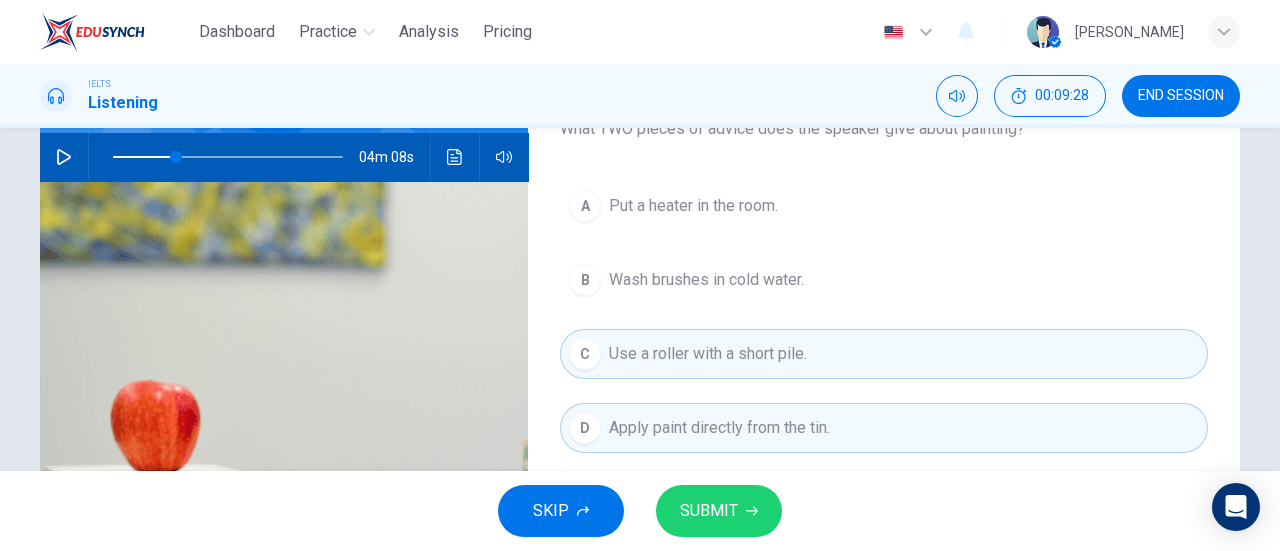 scroll, scrollTop: 194, scrollLeft: 0, axis: vertical 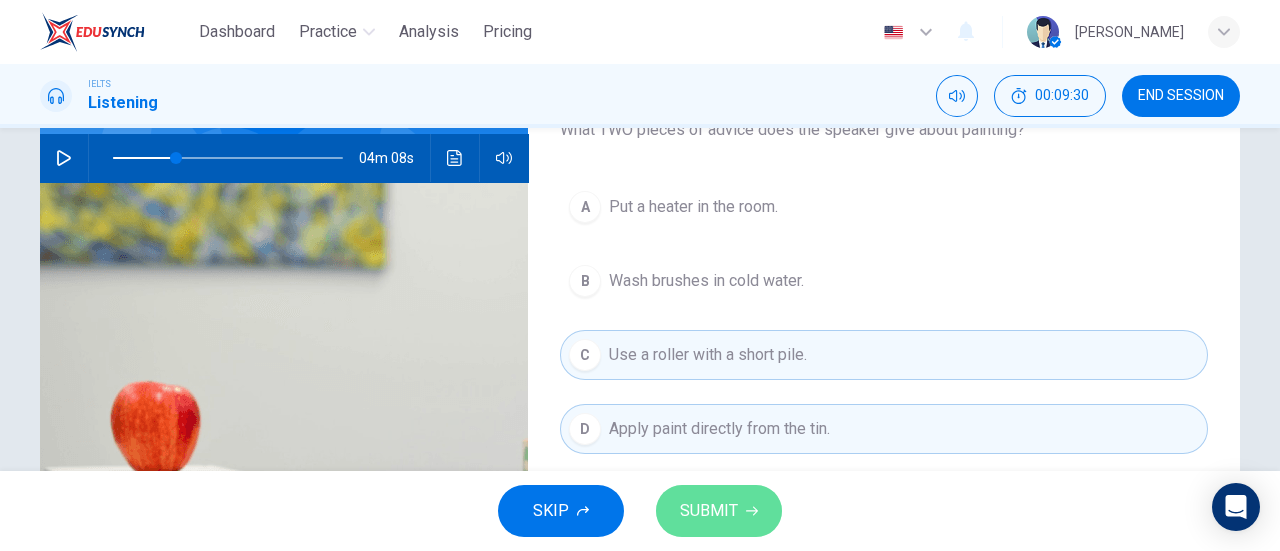 click 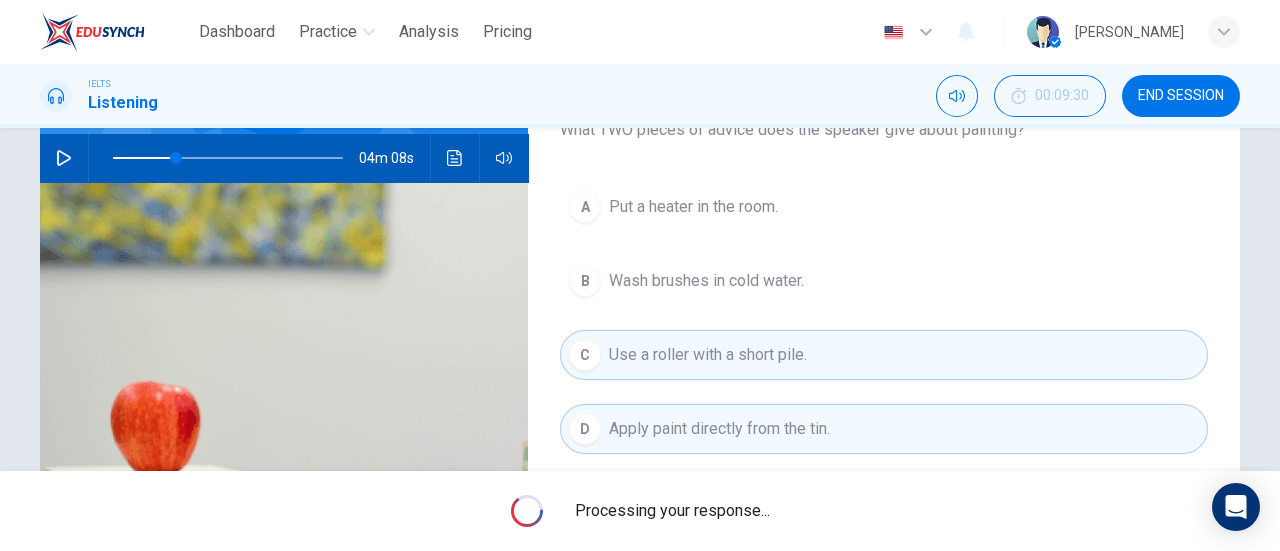 type on "27" 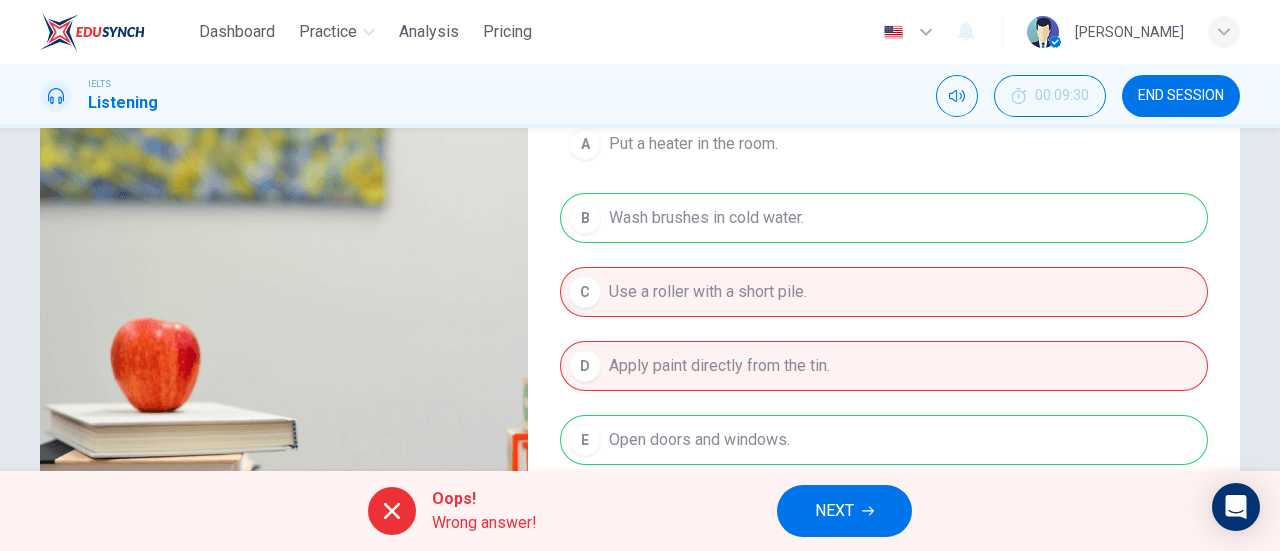 scroll, scrollTop: 255, scrollLeft: 0, axis: vertical 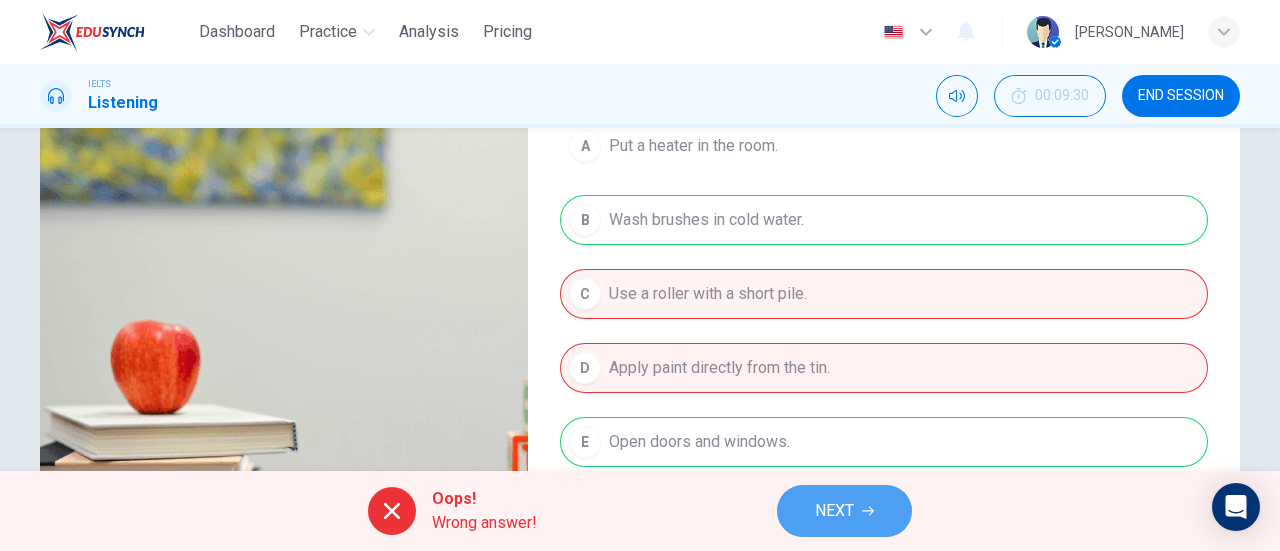 click on "NEXT" at bounding box center [834, 511] 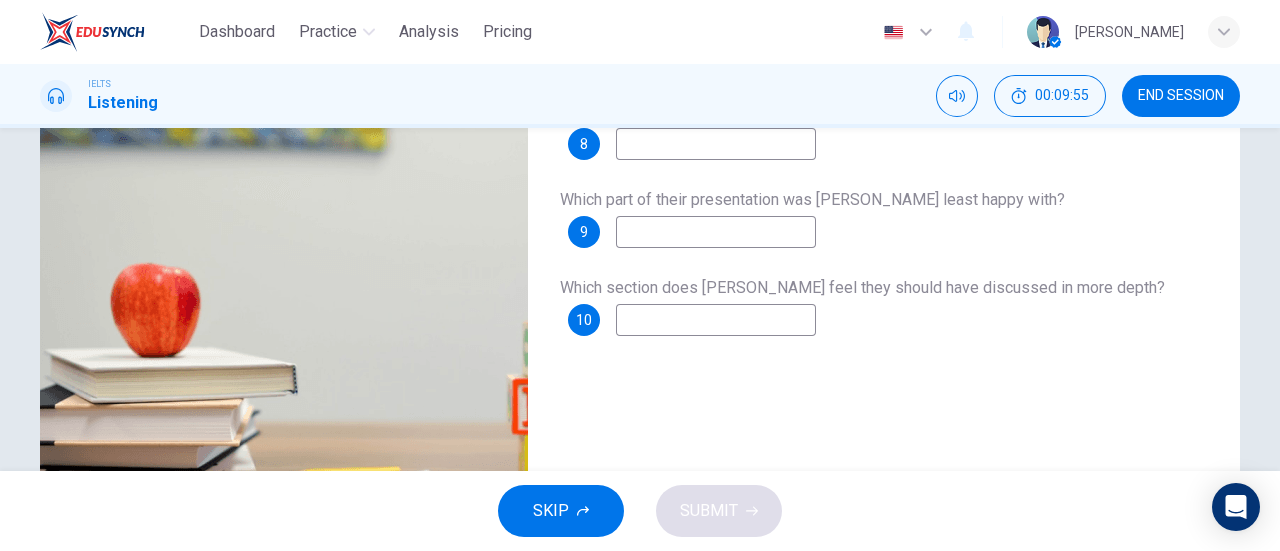 scroll, scrollTop: 194, scrollLeft: 0, axis: vertical 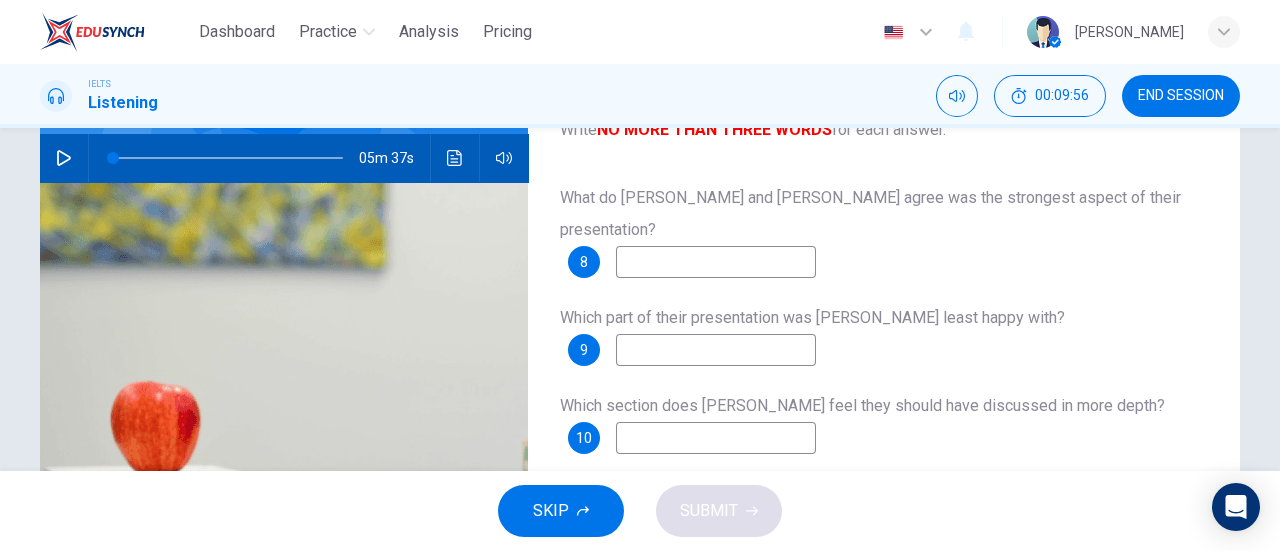 click at bounding box center (716, 262) 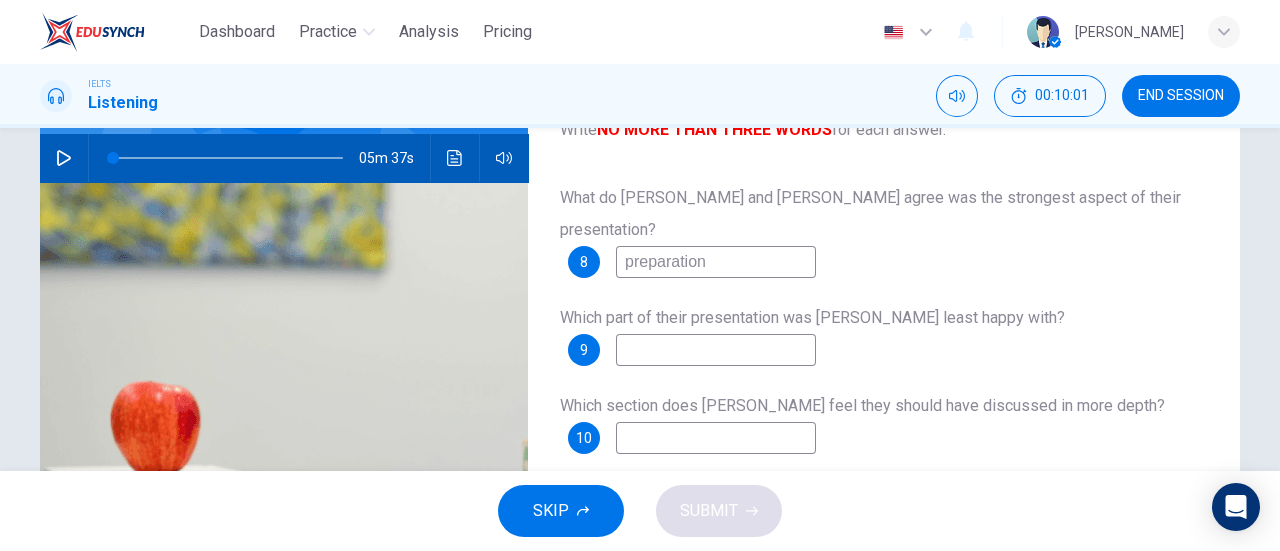 scroll, scrollTop: 216, scrollLeft: 0, axis: vertical 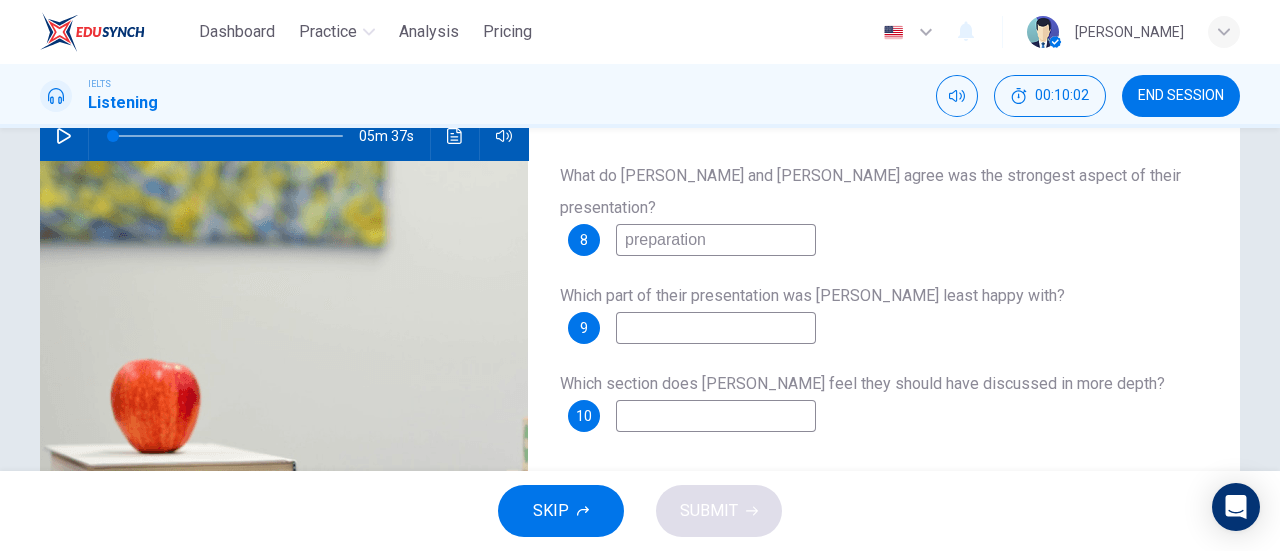 type on "preparation" 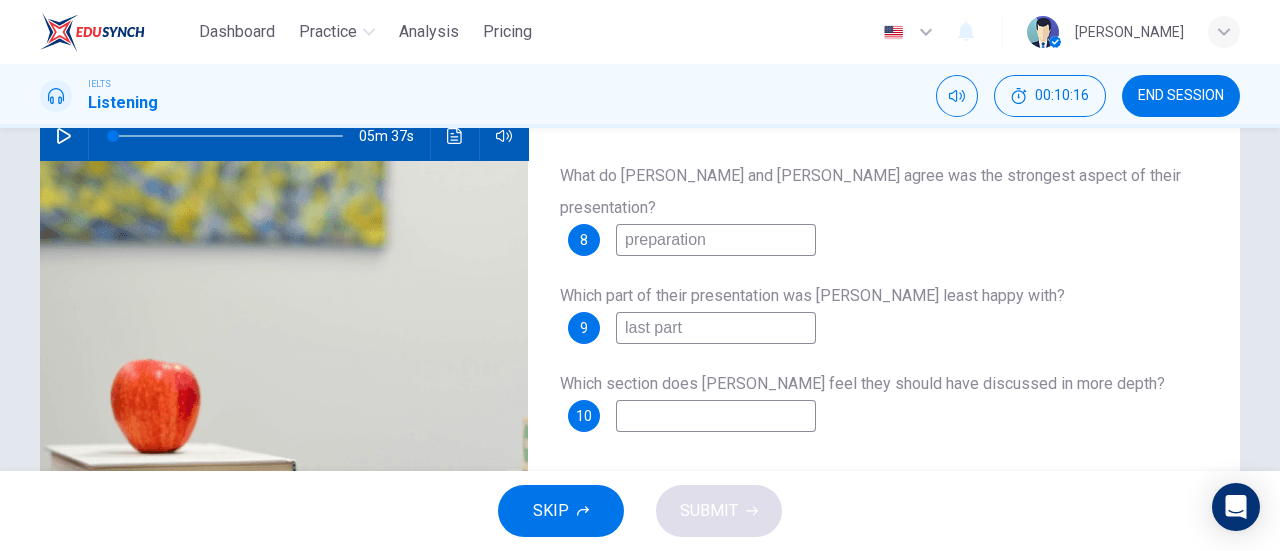 type on "last part" 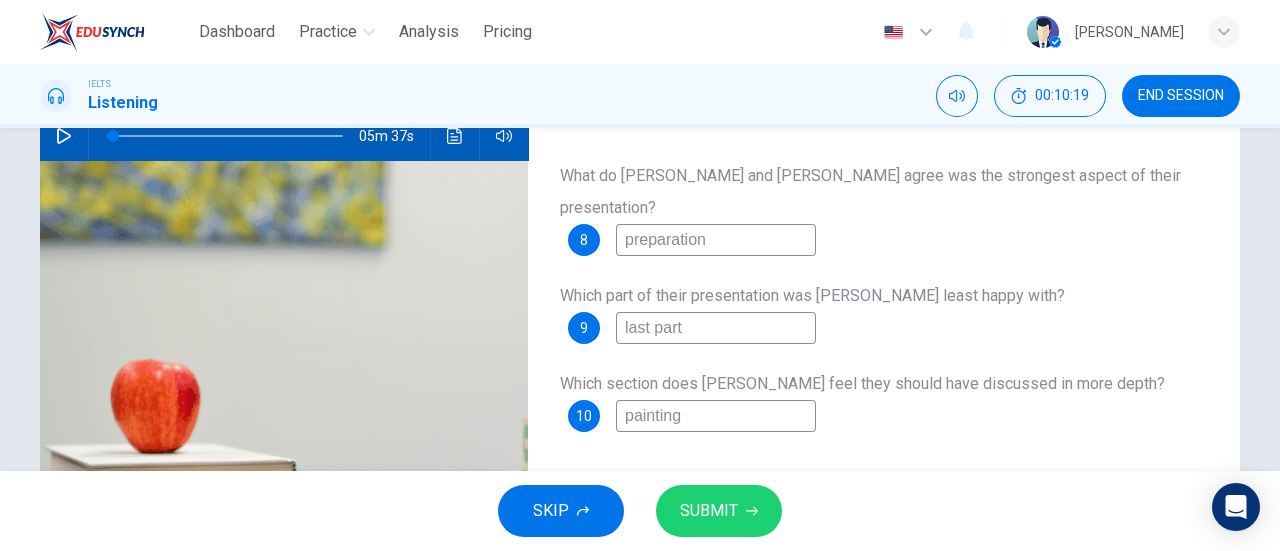 type on "painting" 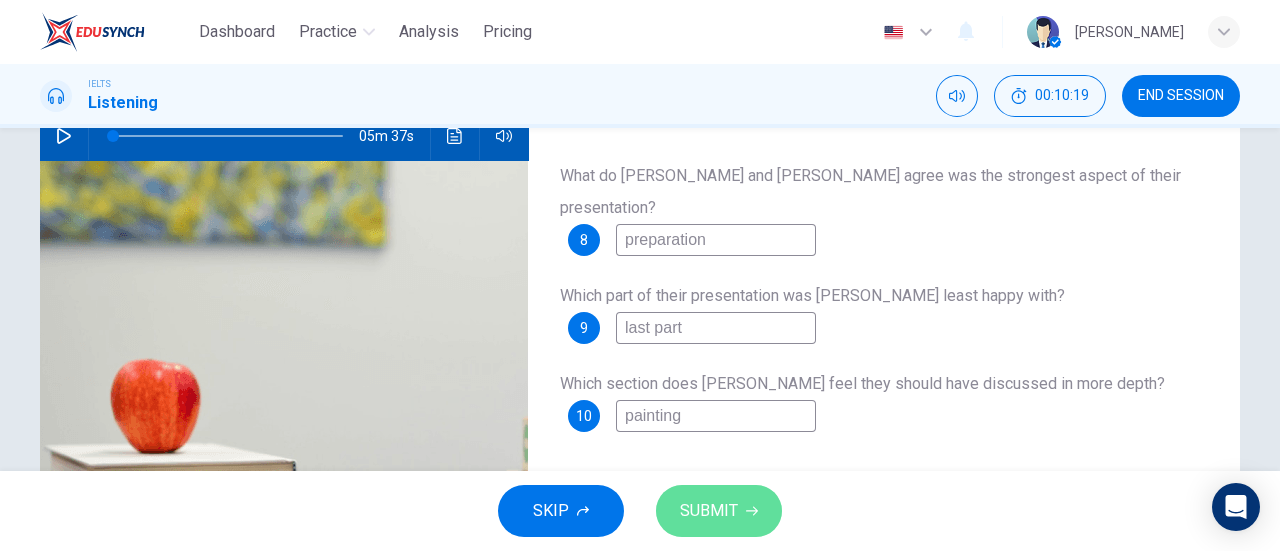 click on "SUBMIT" at bounding box center (719, 511) 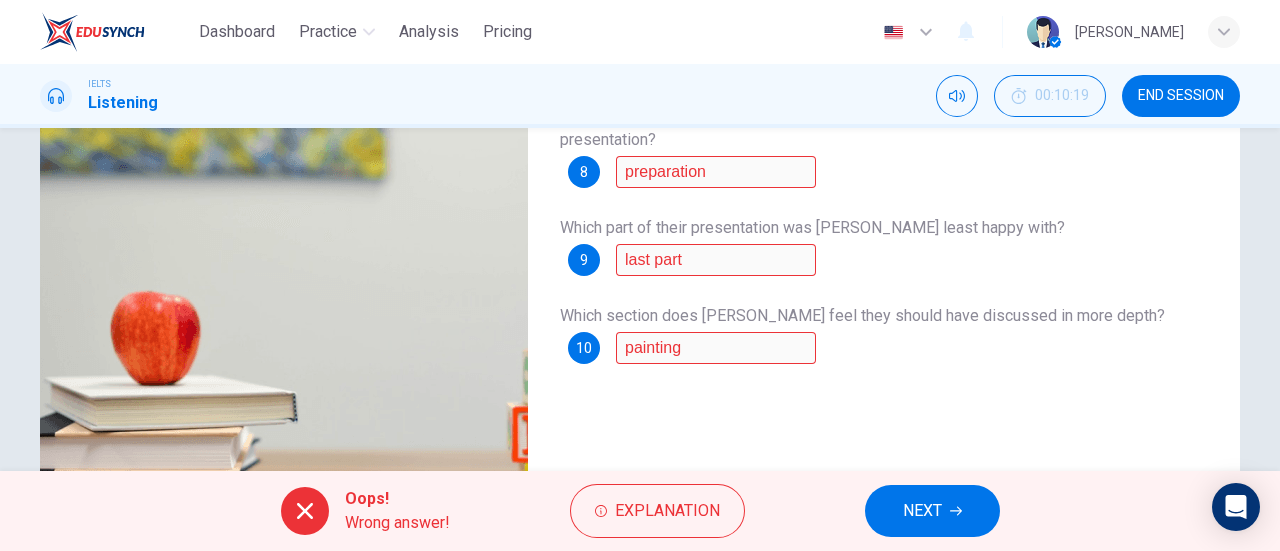 scroll, scrollTop: 282, scrollLeft: 0, axis: vertical 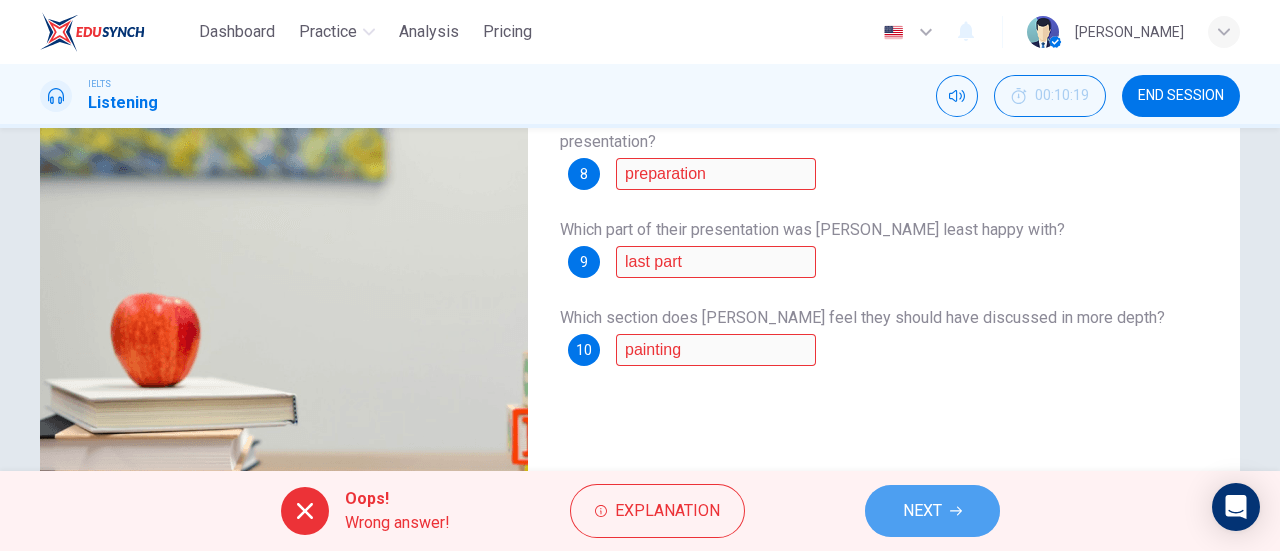 click on "NEXT" at bounding box center [932, 511] 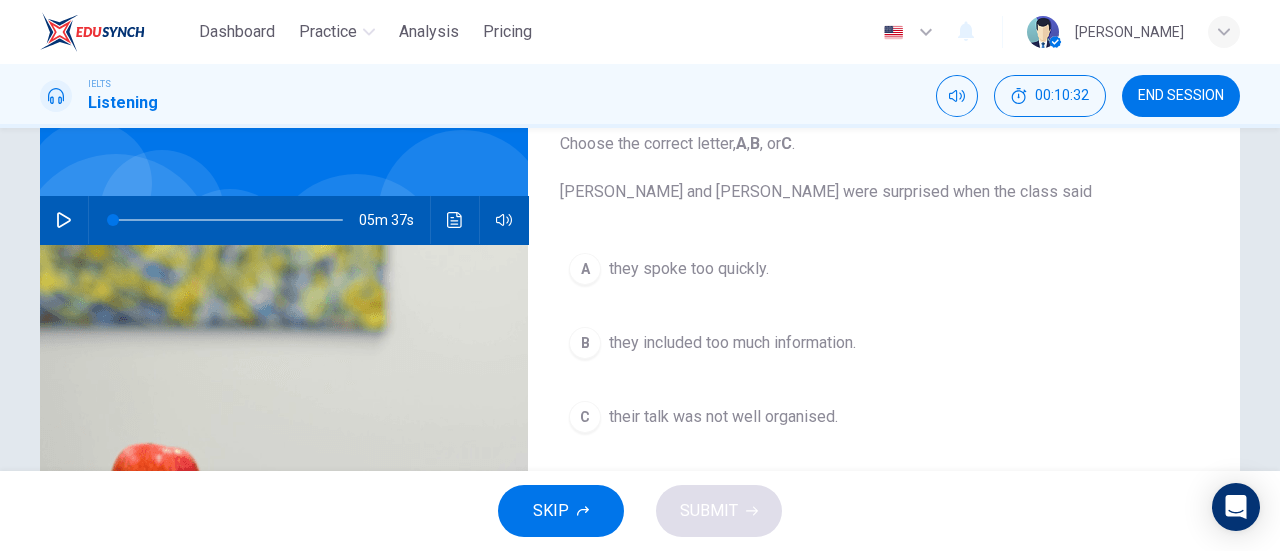scroll, scrollTop: 134, scrollLeft: 0, axis: vertical 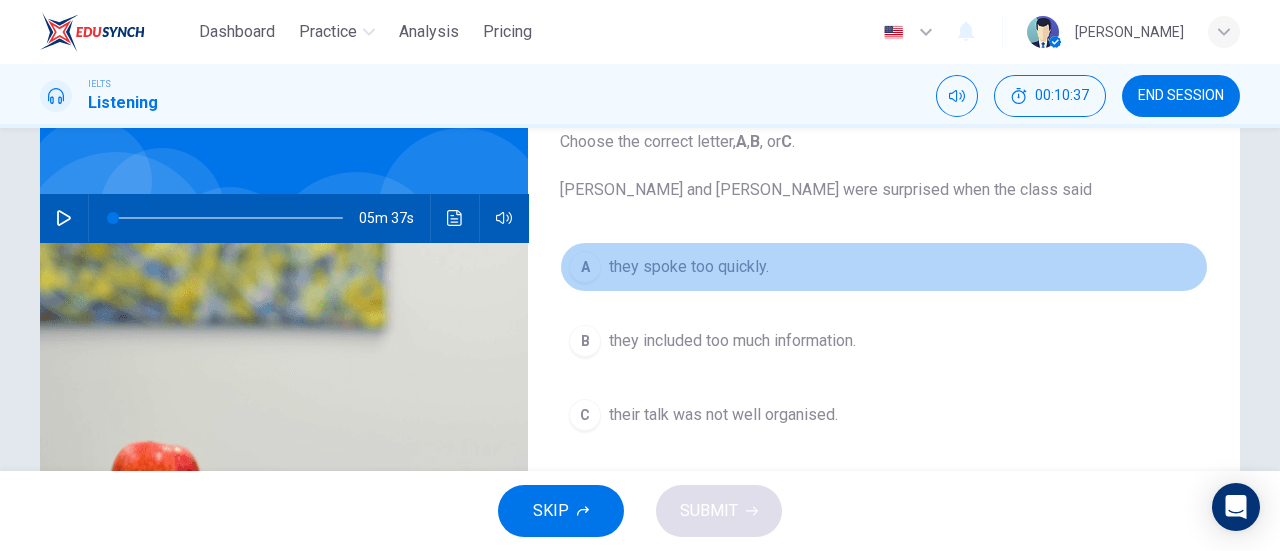 click on "A" at bounding box center (585, 267) 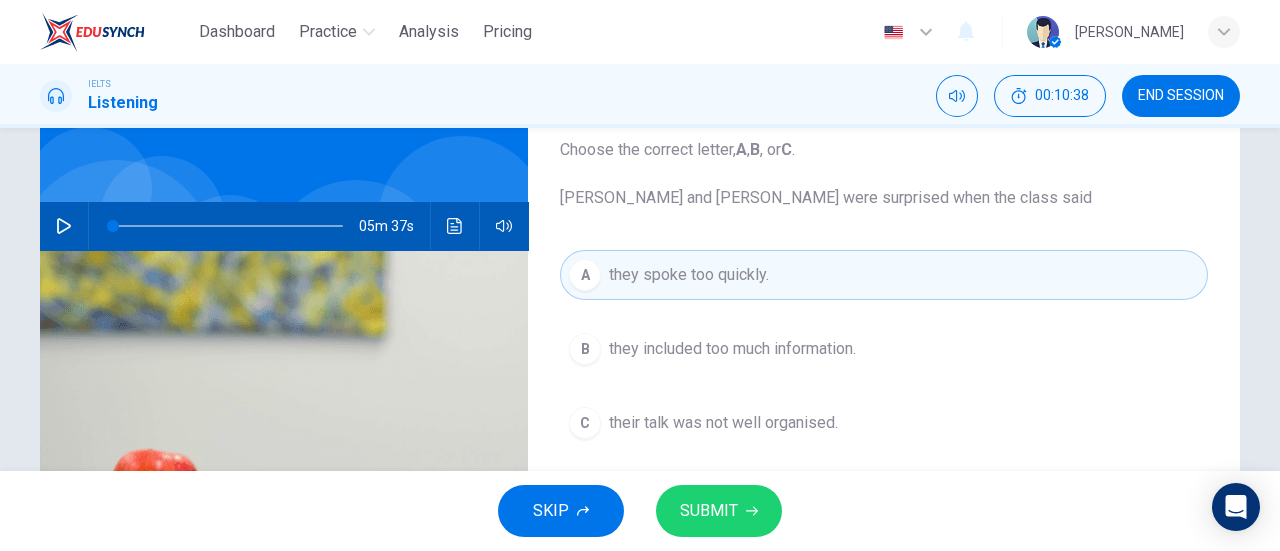 scroll, scrollTop: 126, scrollLeft: 0, axis: vertical 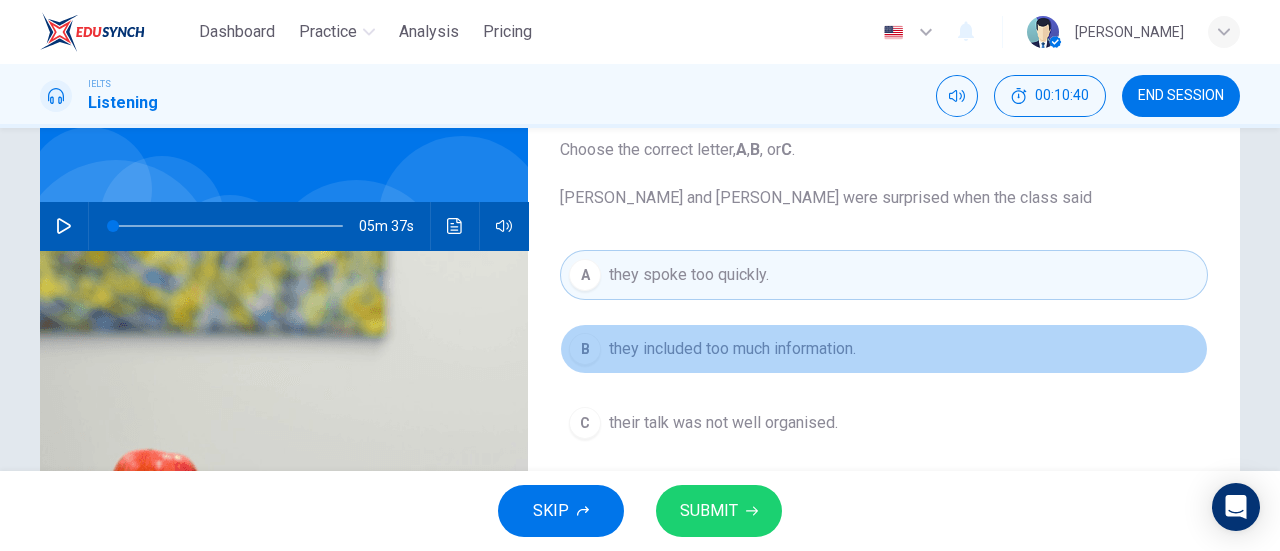 click on "they included too much information." at bounding box center [732, 349] 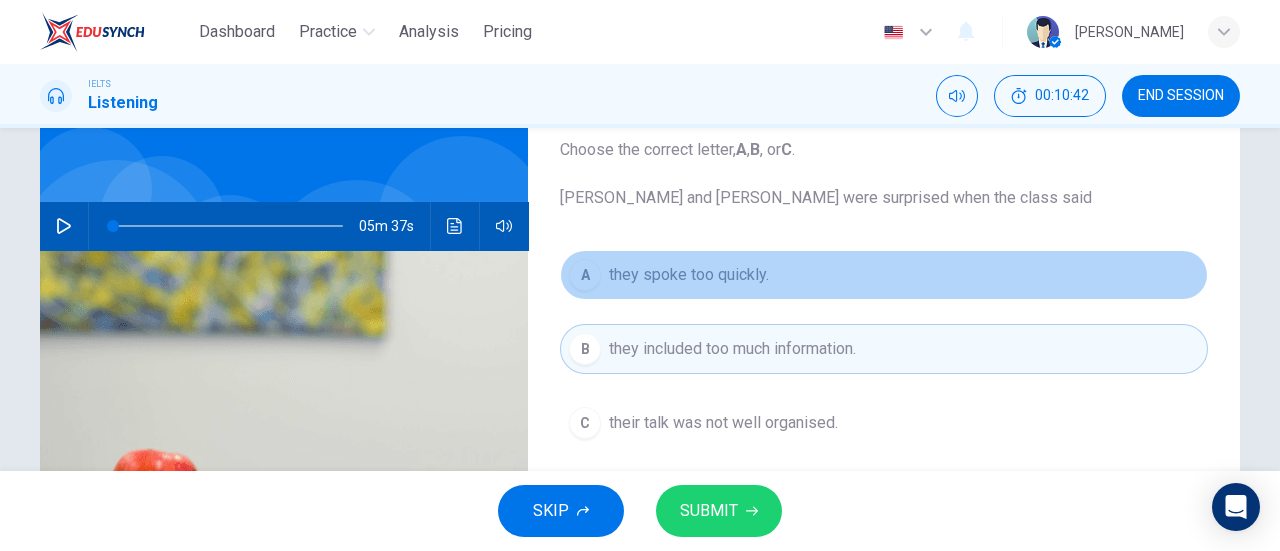 click on "A they spoke too quickly." at bounding box center [884, 275] 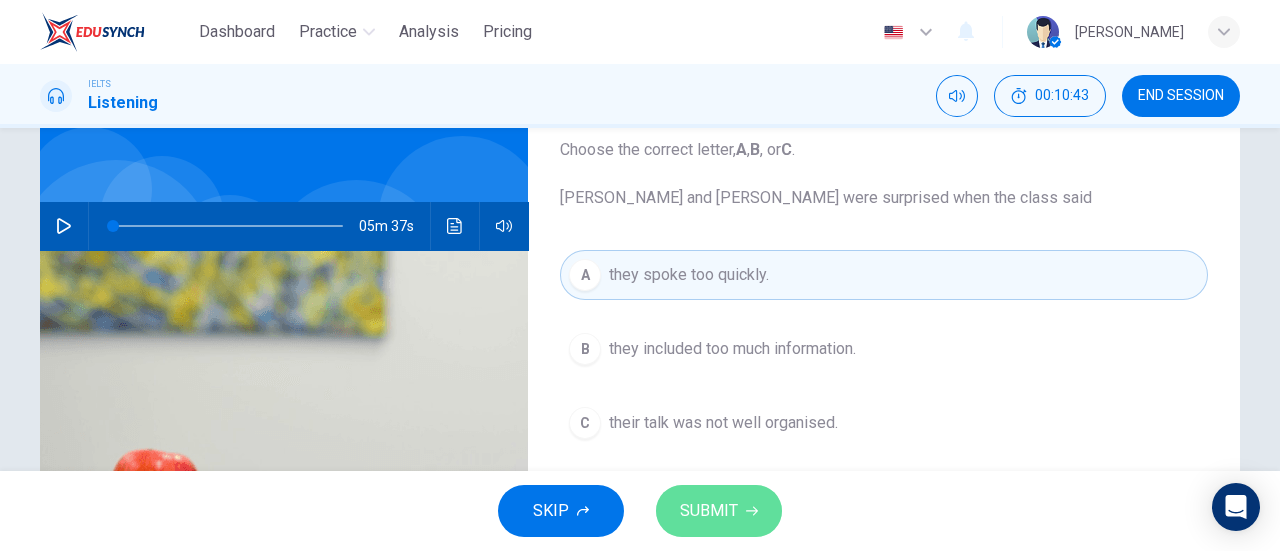click on "SUBMIT" at bounding box center (719, 511) 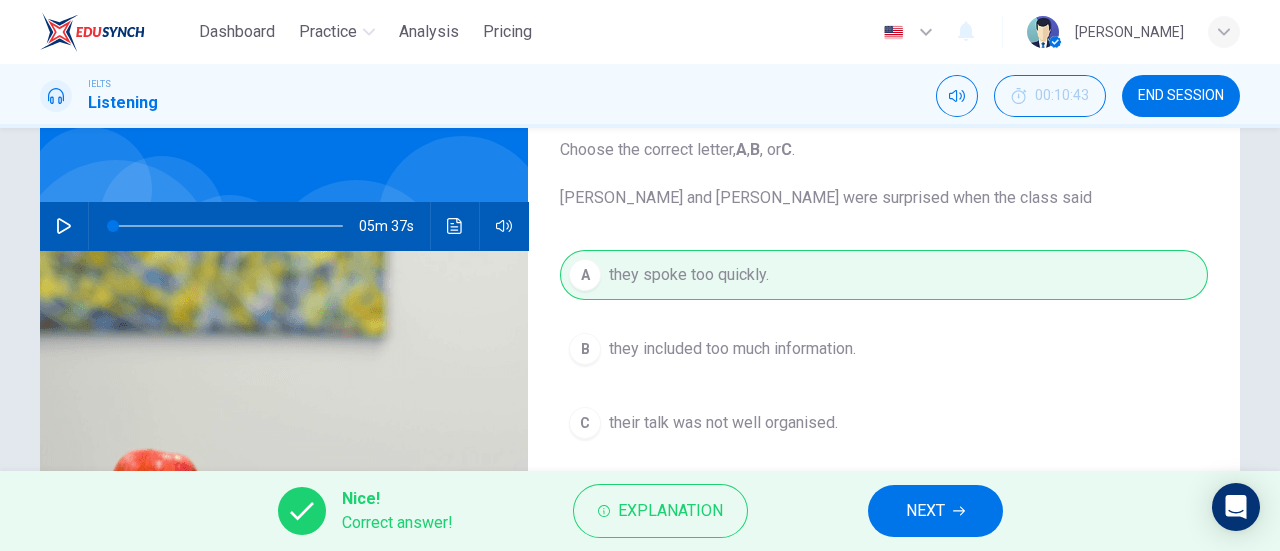 click on "NEXT" at bounding box center [935, 511] 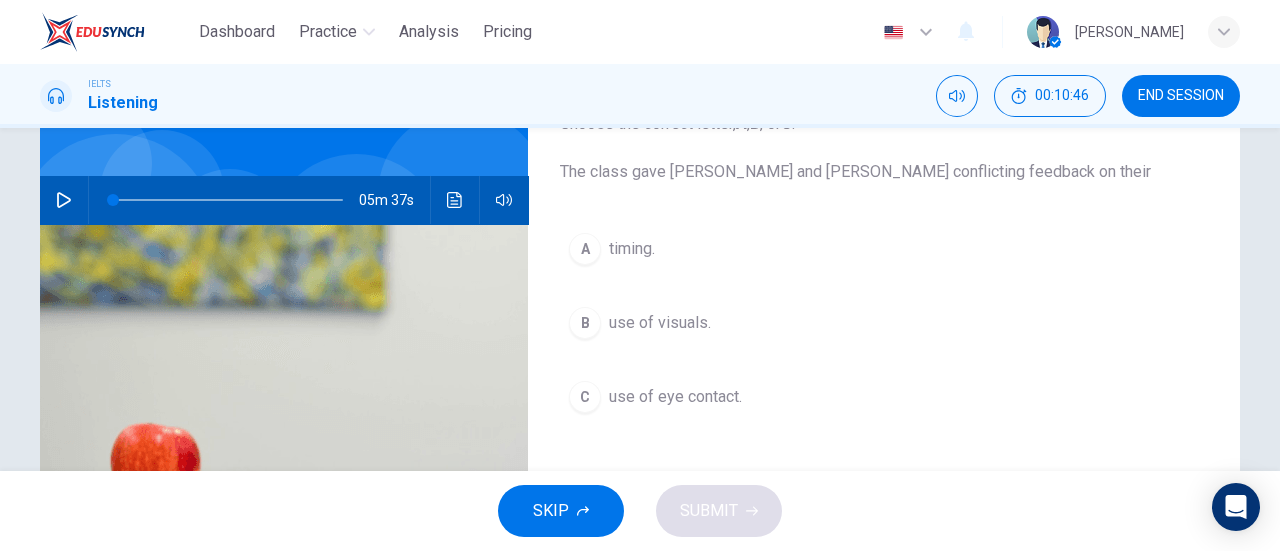 scroll, scrollTop: 154, scrollLeft: 0, axis: vertical 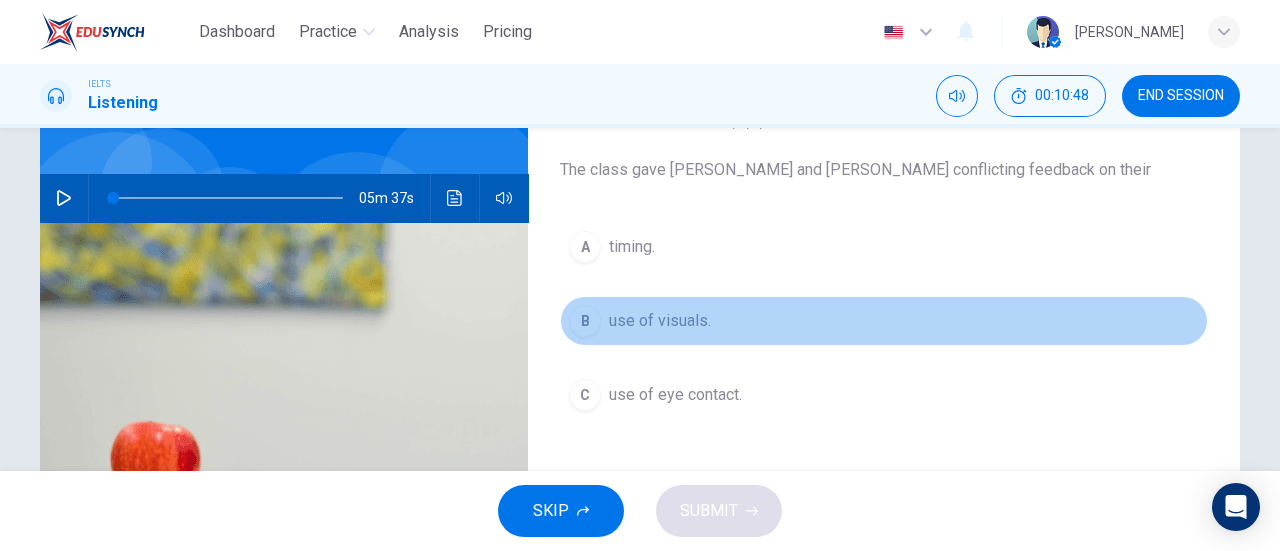 click on "use of visuals." at bounding box center (660, 321) 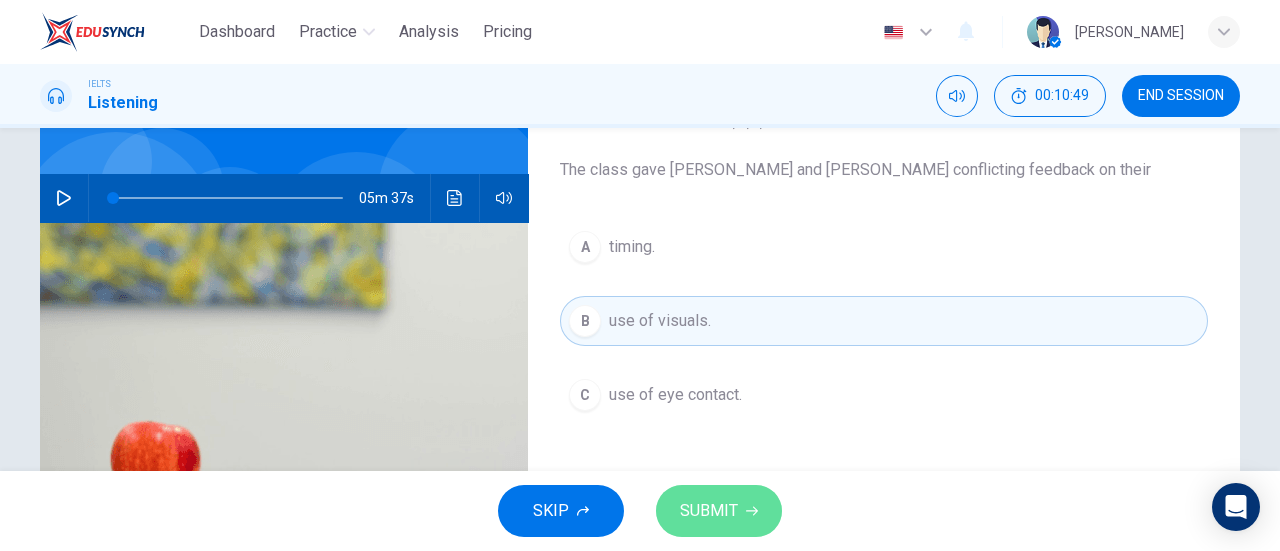 click on "SUBMIT" at bounding box center [719, 511] 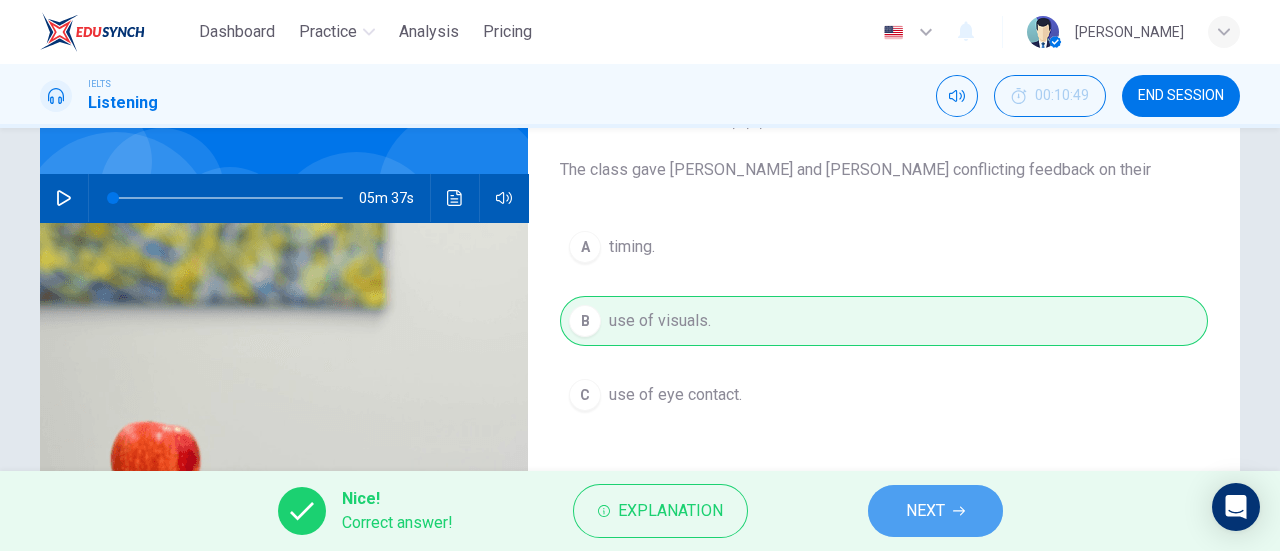 click on "NEXT" at bounding box center [935, 511] 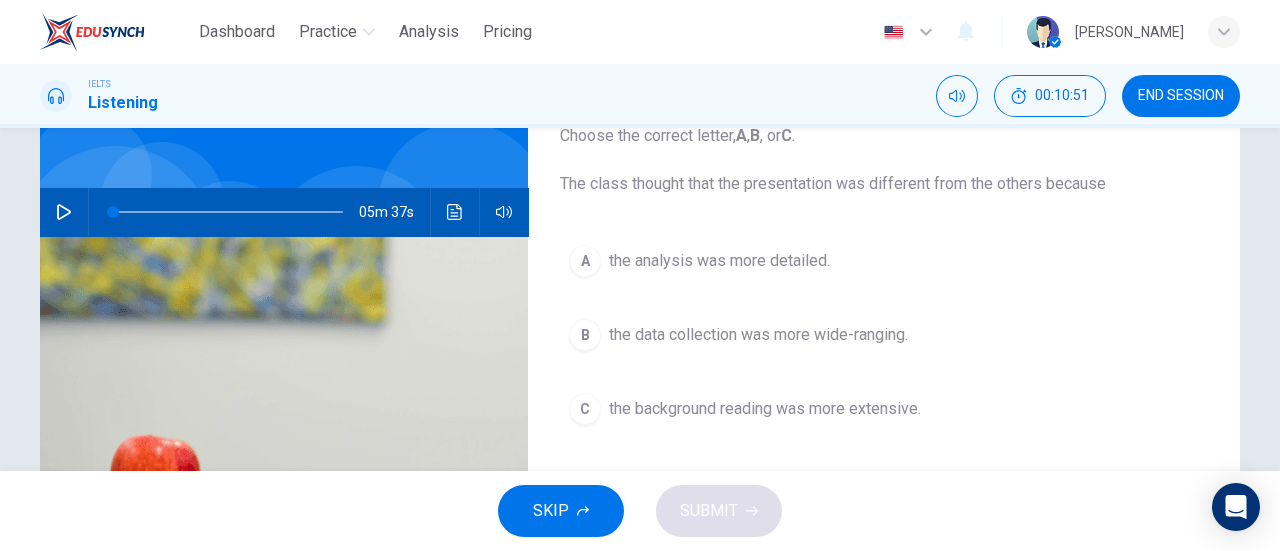 scroll, scrollTop: 138, scrollLeft: 0, axis: vertical 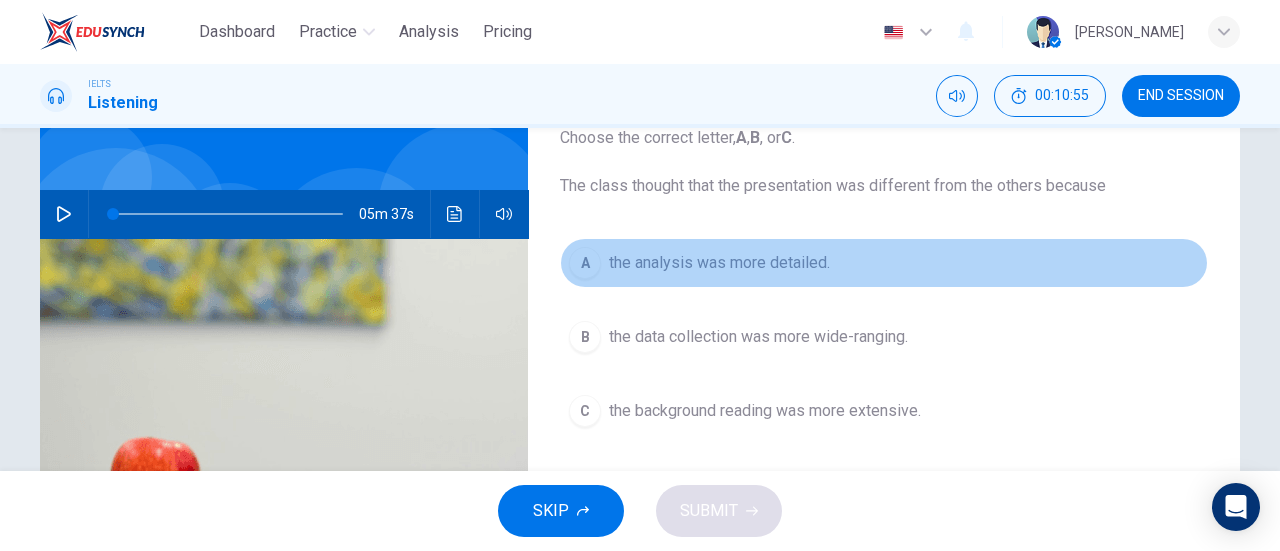 click on "the analysis was more detailed." at bounding box center [719, 263] 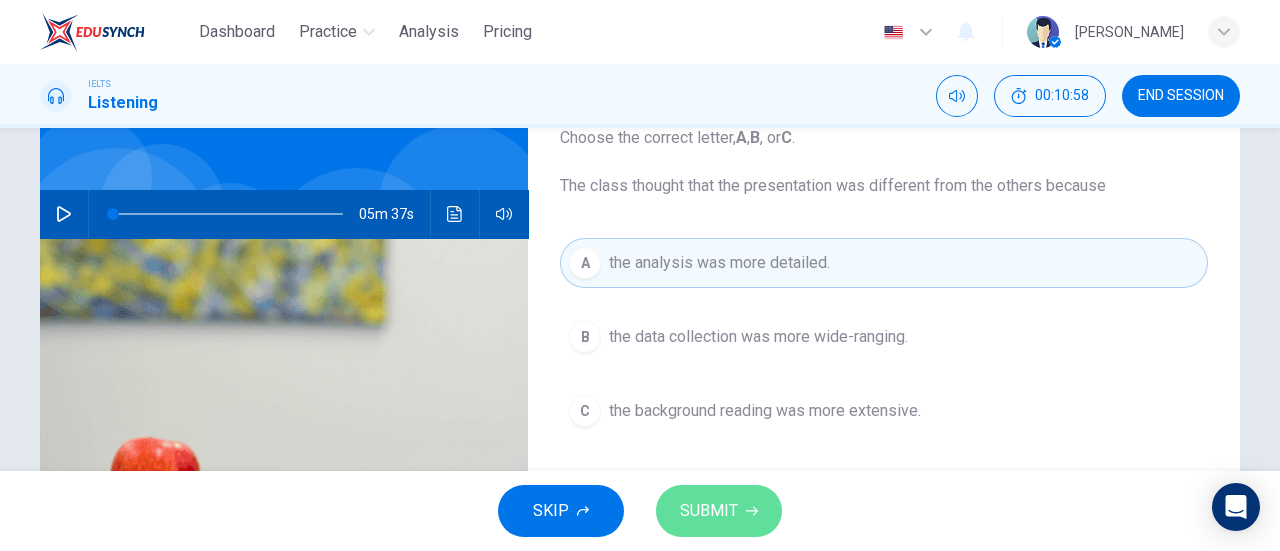 click on "SUBMIT" at bounding box center (719, 511) 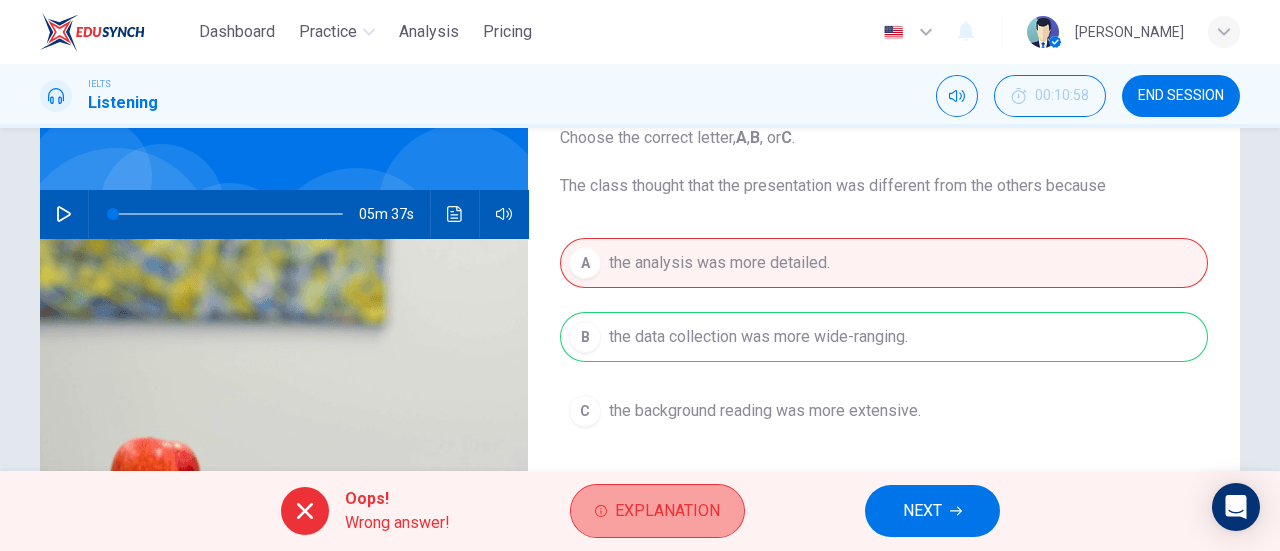 click on "Explanation" at bounding box center (657, 511) 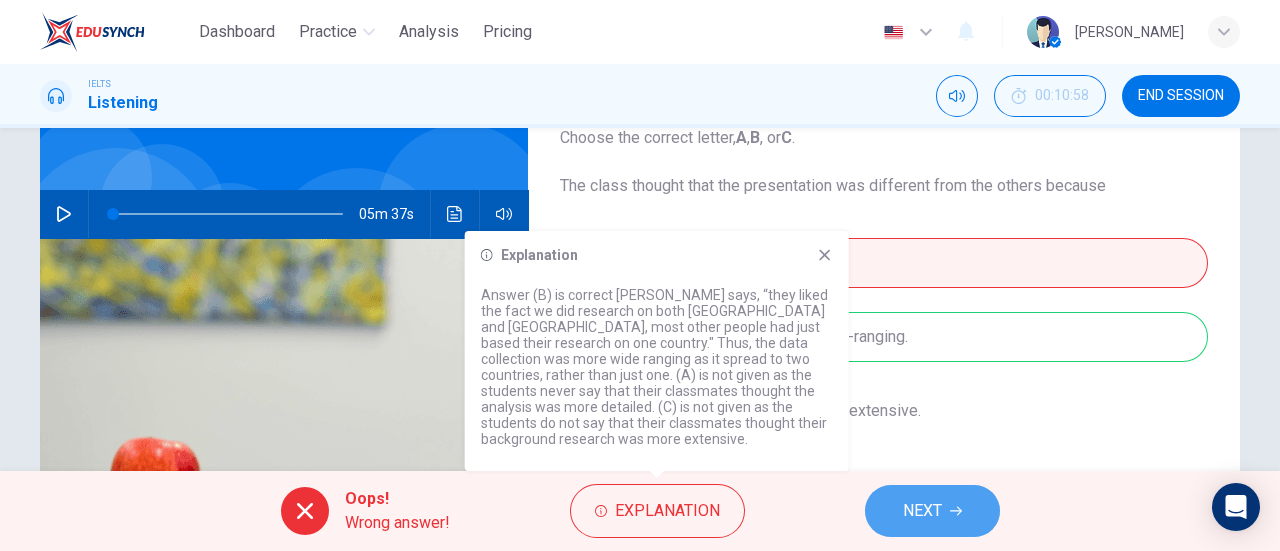 click on "NEXT" at bounding box center (932, 511) 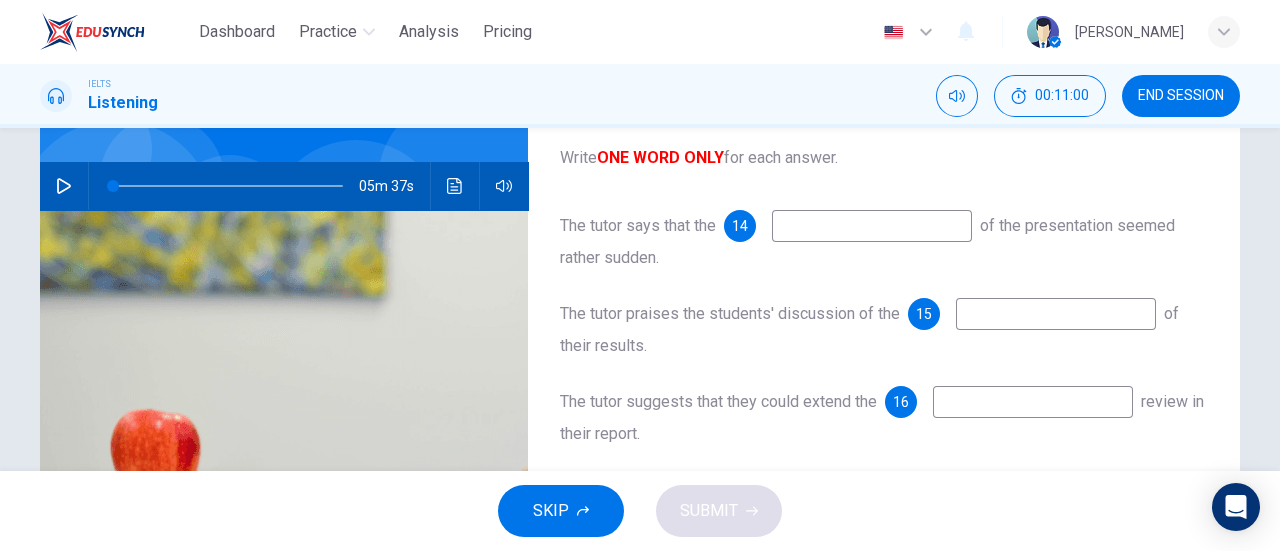 scroll, scrollTop: 148, scrollLeft: 0, axis: vertical 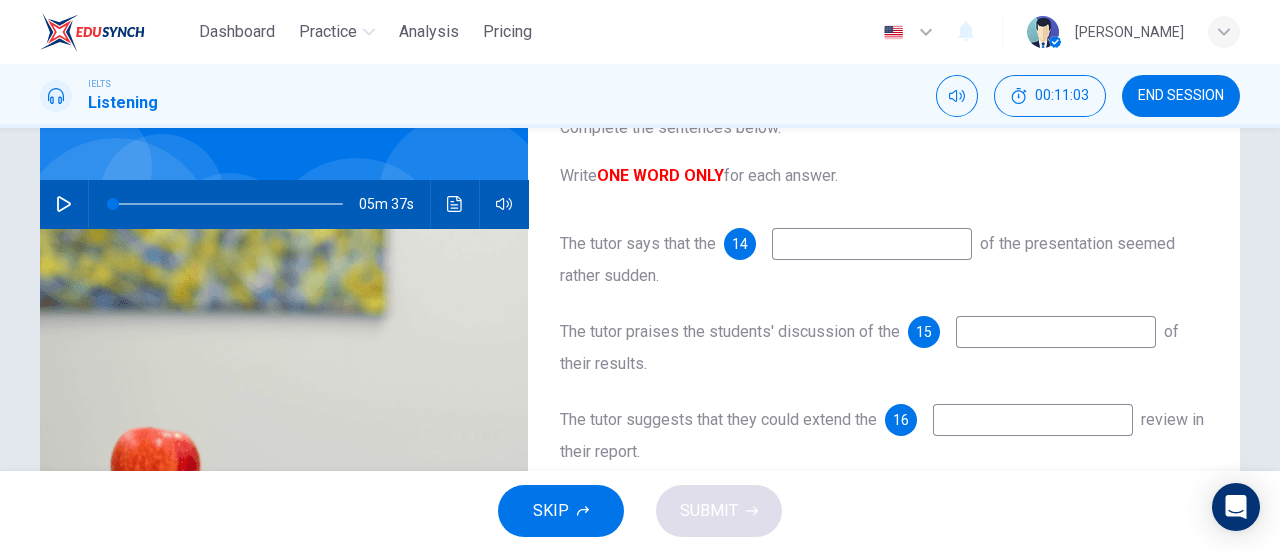 click at bounding box center (872, 244) 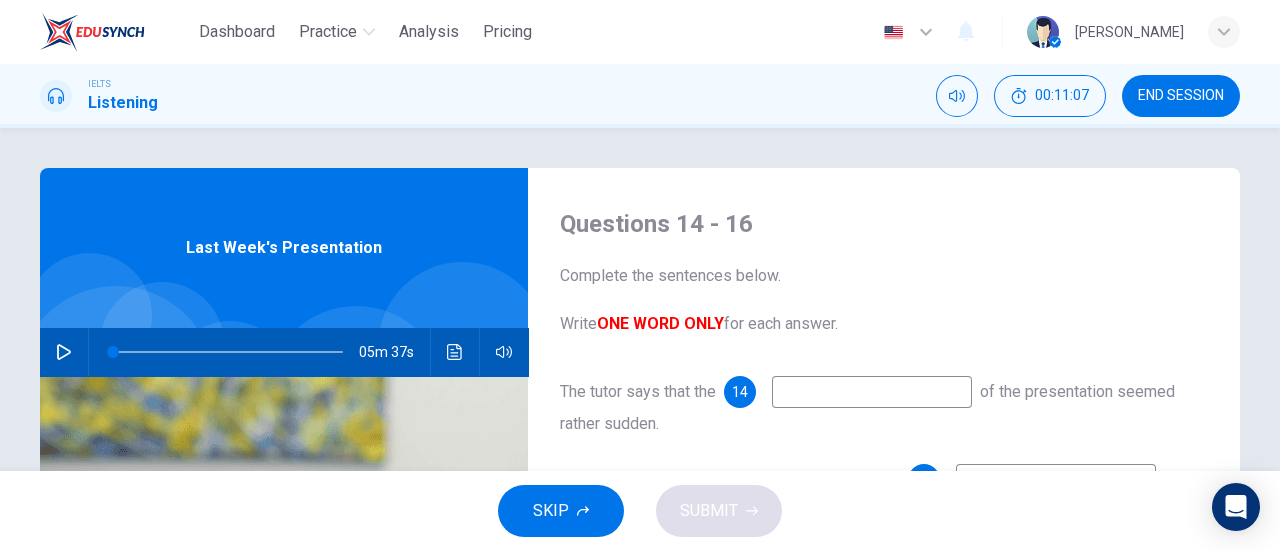 scroll, scrollTop: 94, scrollLeft: 0, axis: vertical 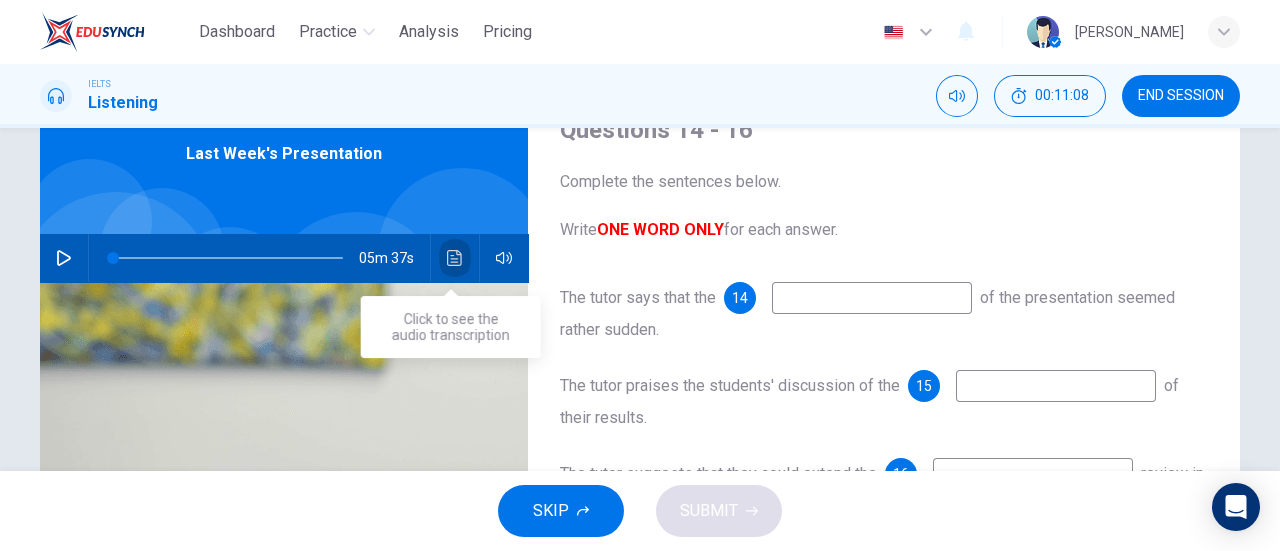 click 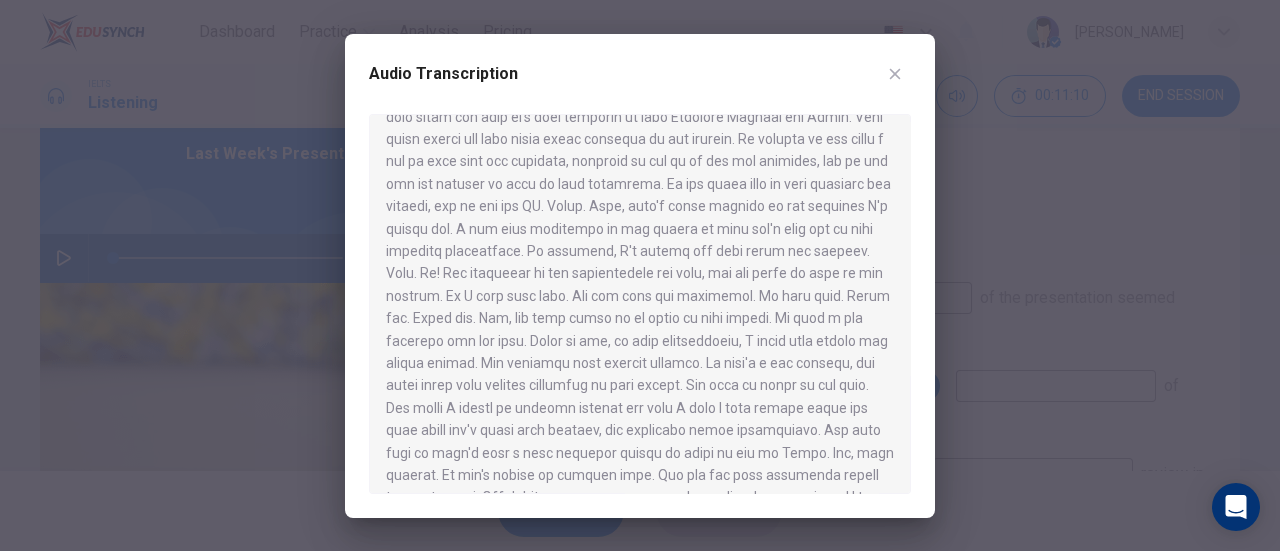 scroll, scrollTop: 1086, scrollLeft: 0, axis: vertical 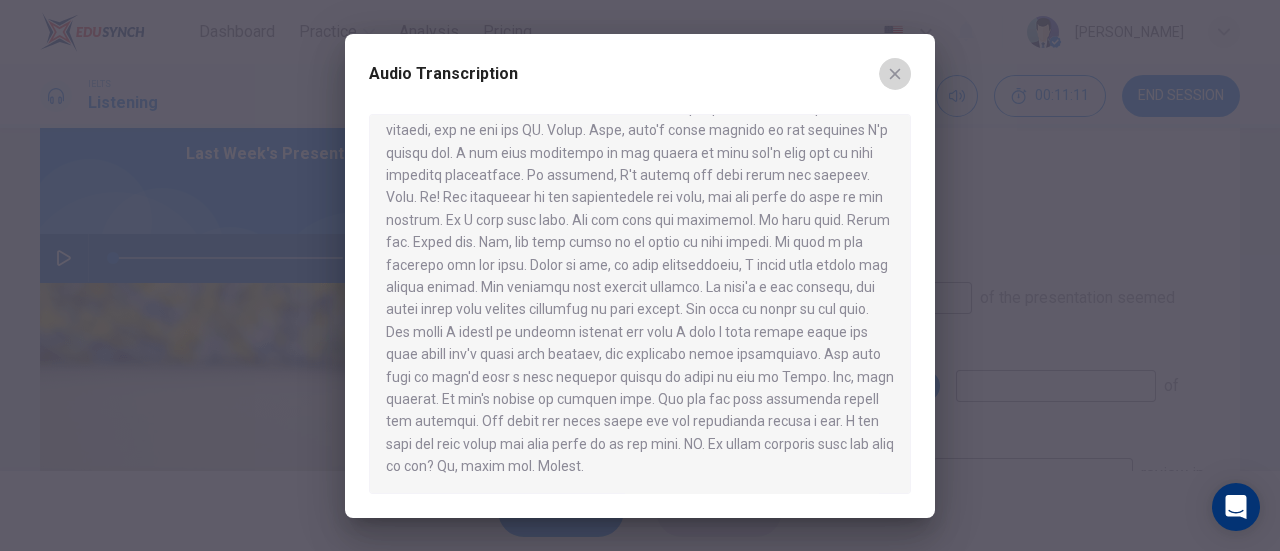 click at bounding box center [895, 74] 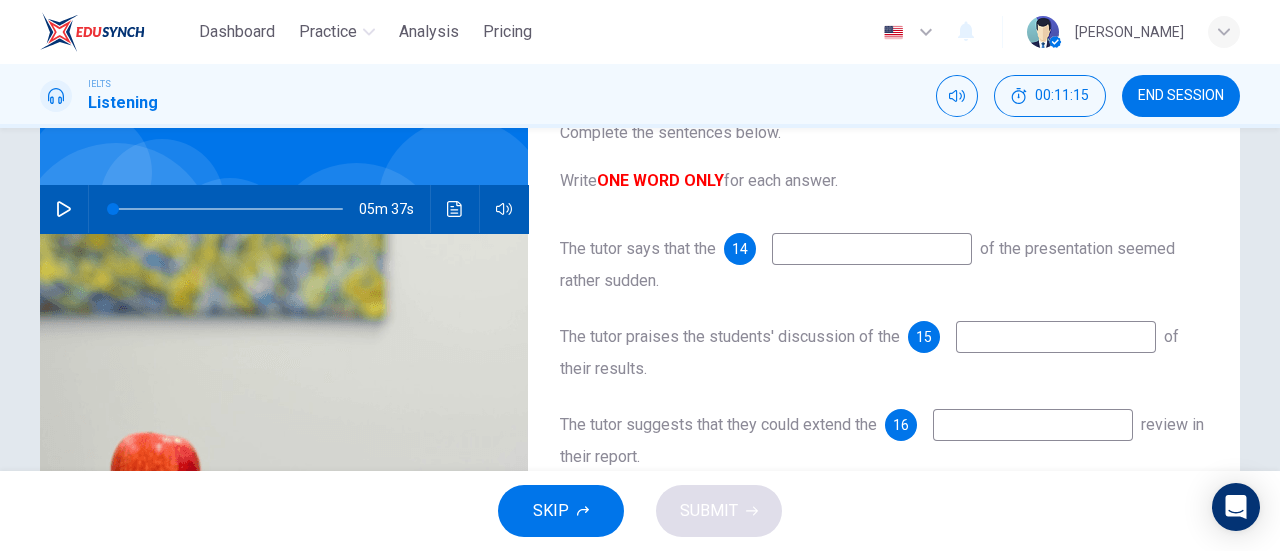 scroll, scrollTop: 0, scrollLeft: 0, axis: both 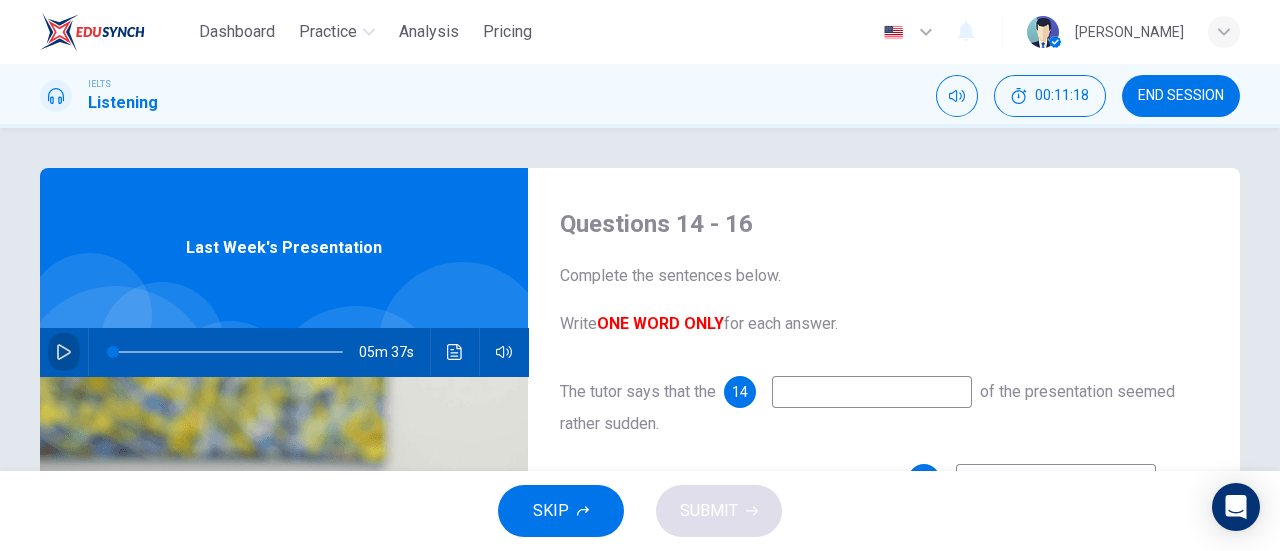click at bounding box center (64, 352) 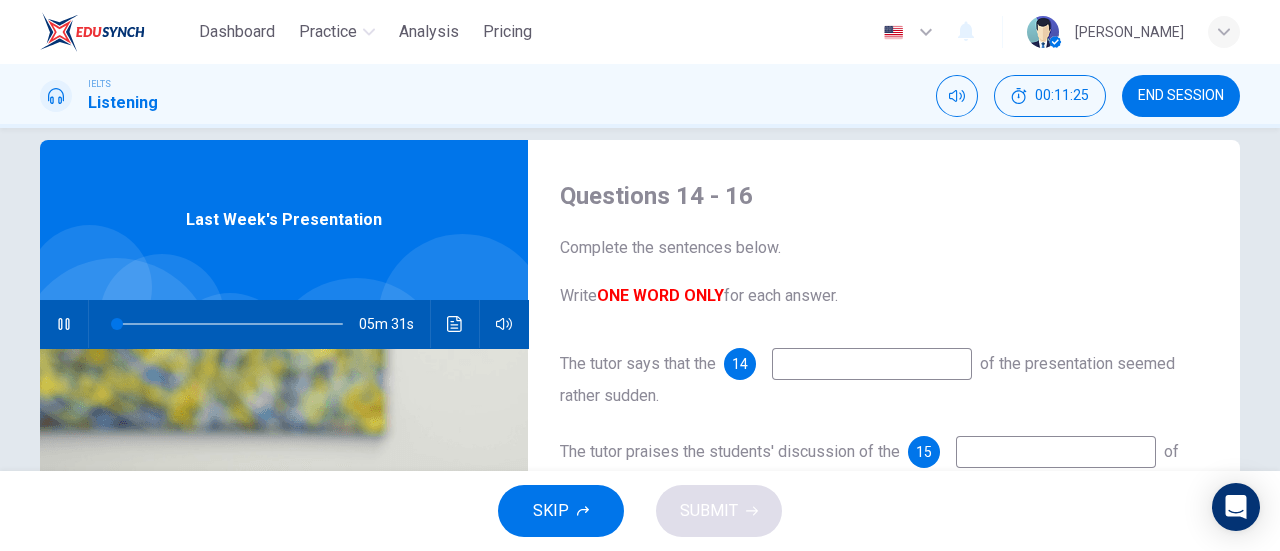 scroll, scrollTop: 32, scrollLeft: 0, axis: vertical 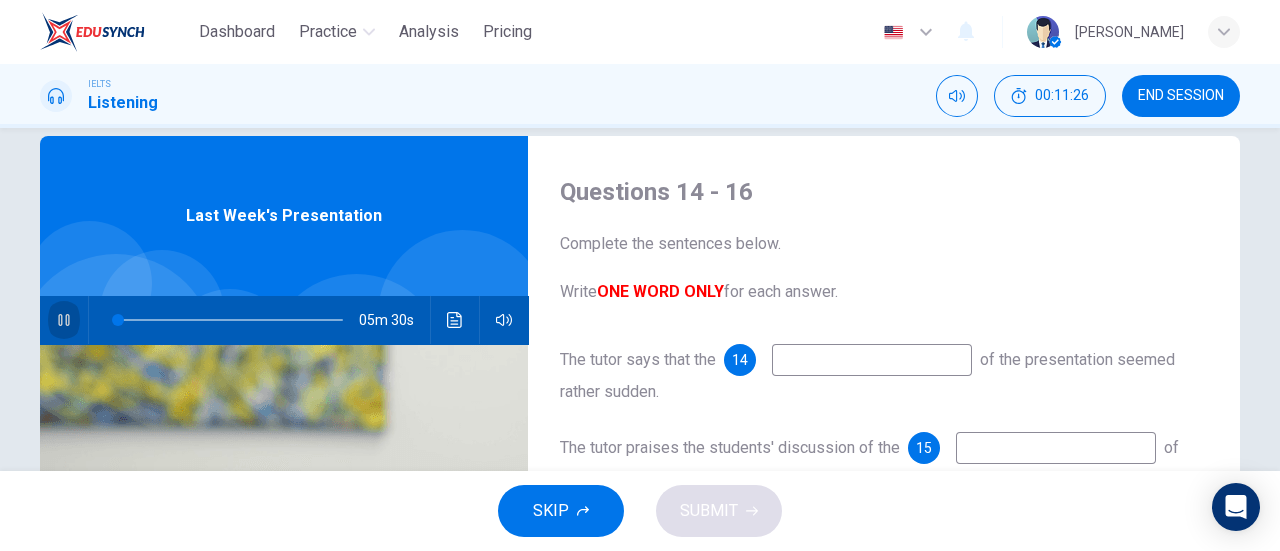 click at bounding box center (64, 320) 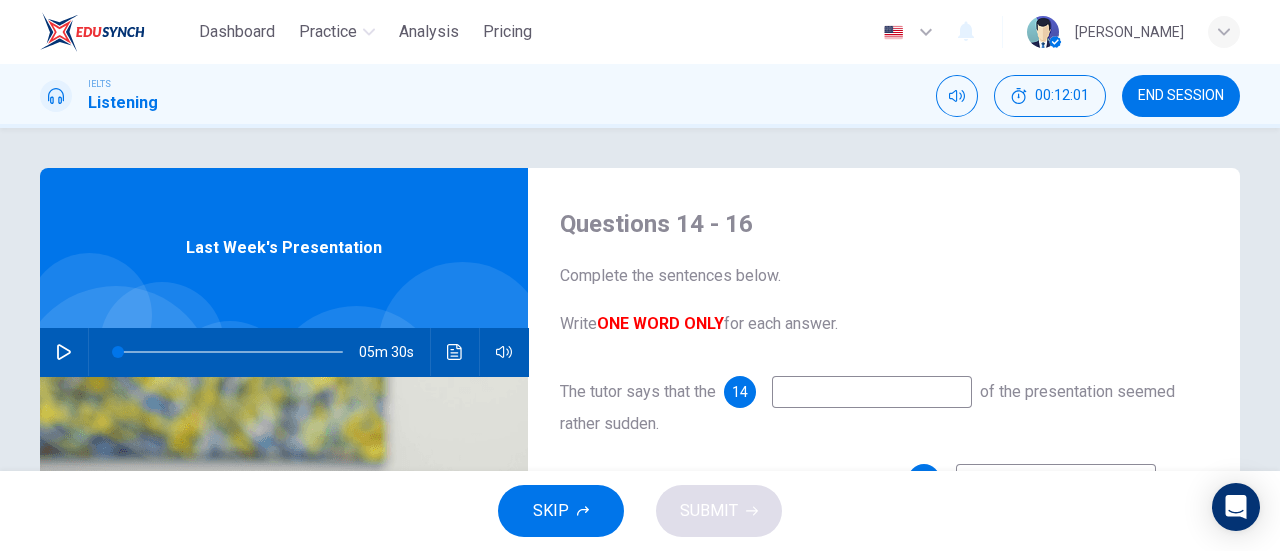 scroll, scrollTop: 38, scrollLeft: 0, axis: vertical 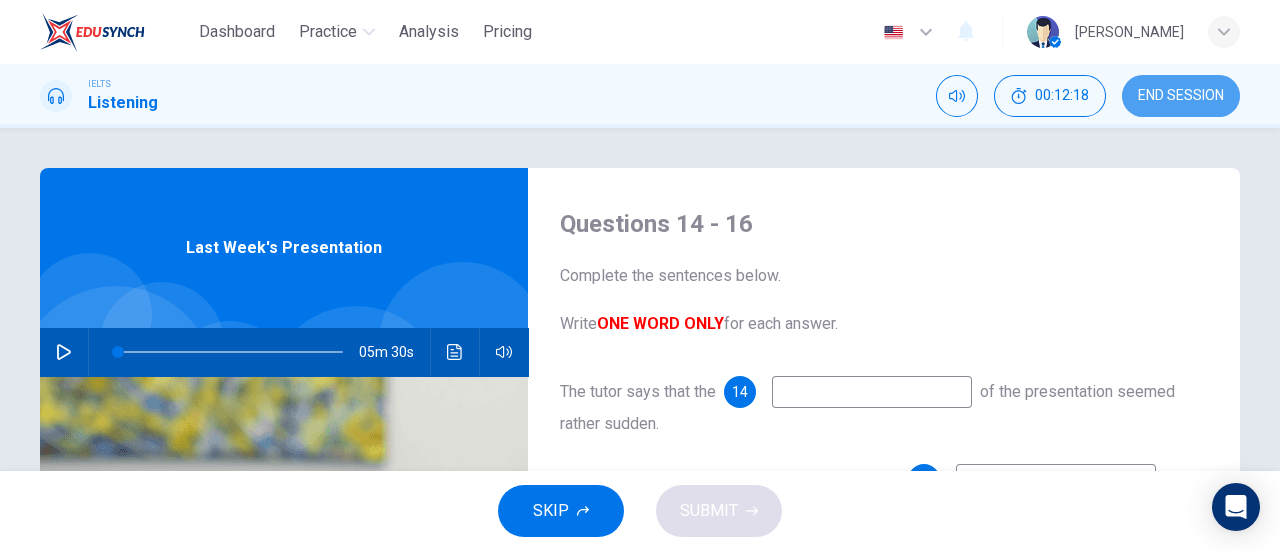 click on "END SESSION" at bounding box center [1181, 96] 